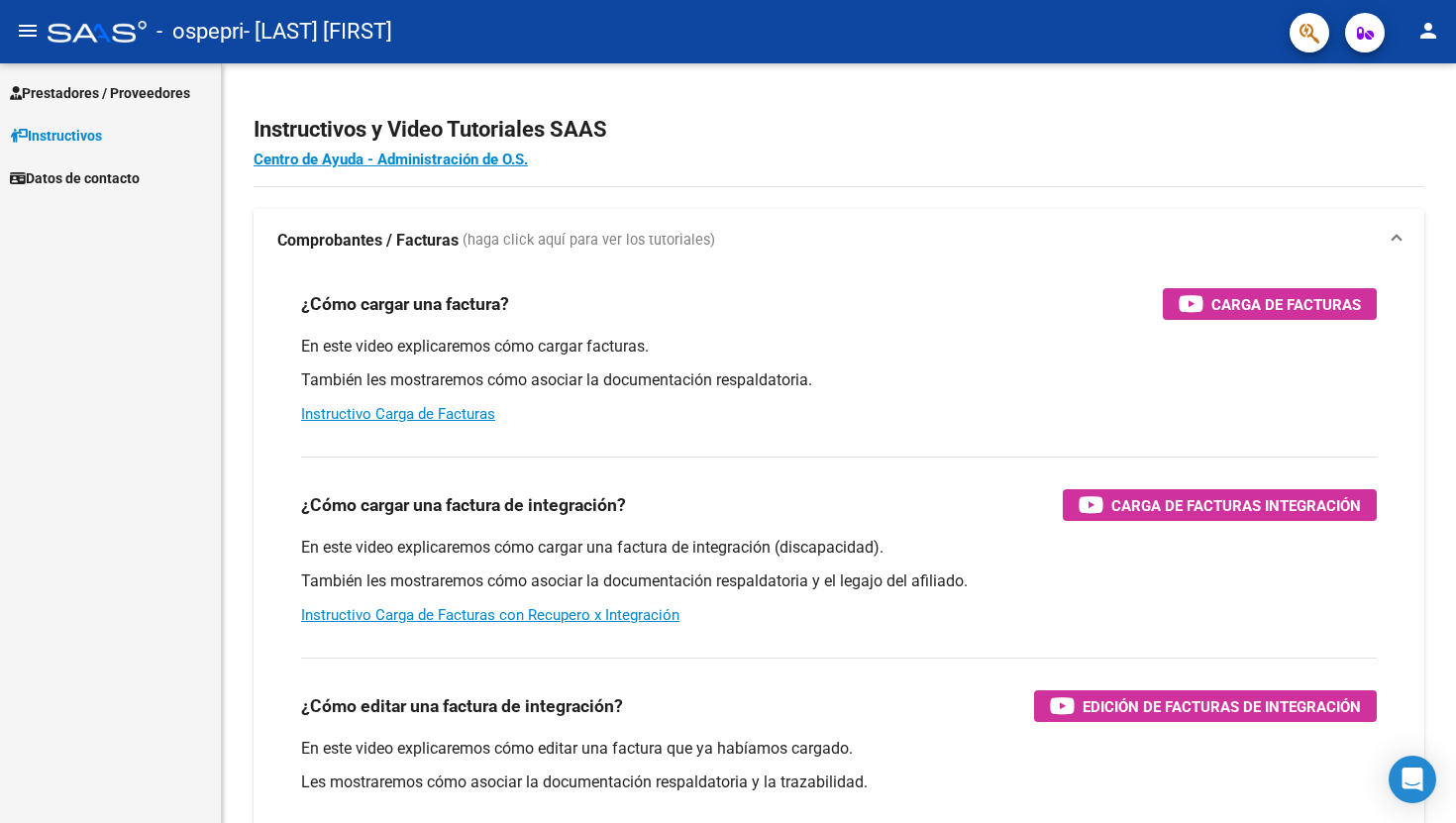 scroll, scrollTop: 0, scrollLeft: 0, axis: both 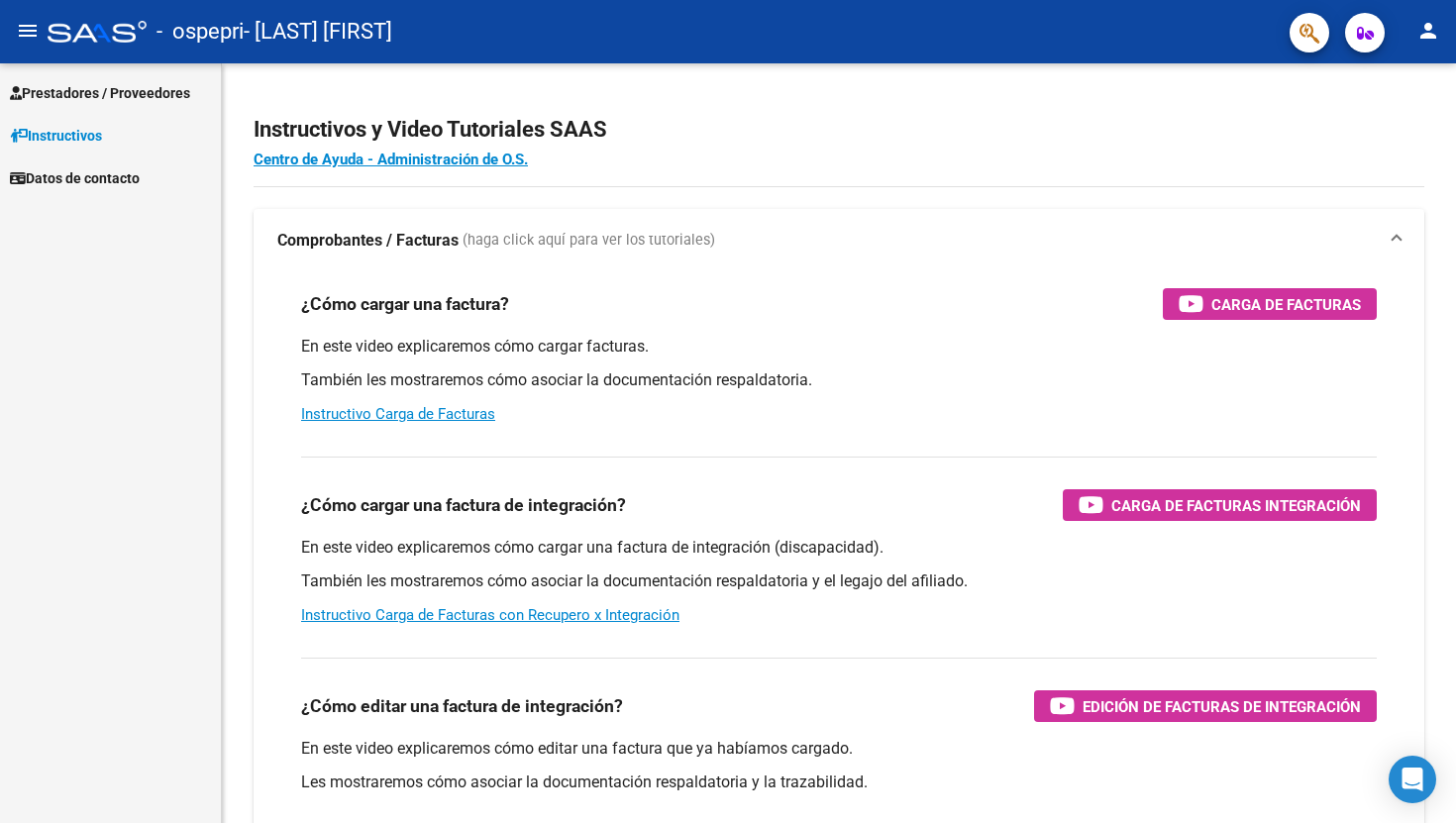 click on "Prestadores / Proveedores" at bounding box center (100, 93) 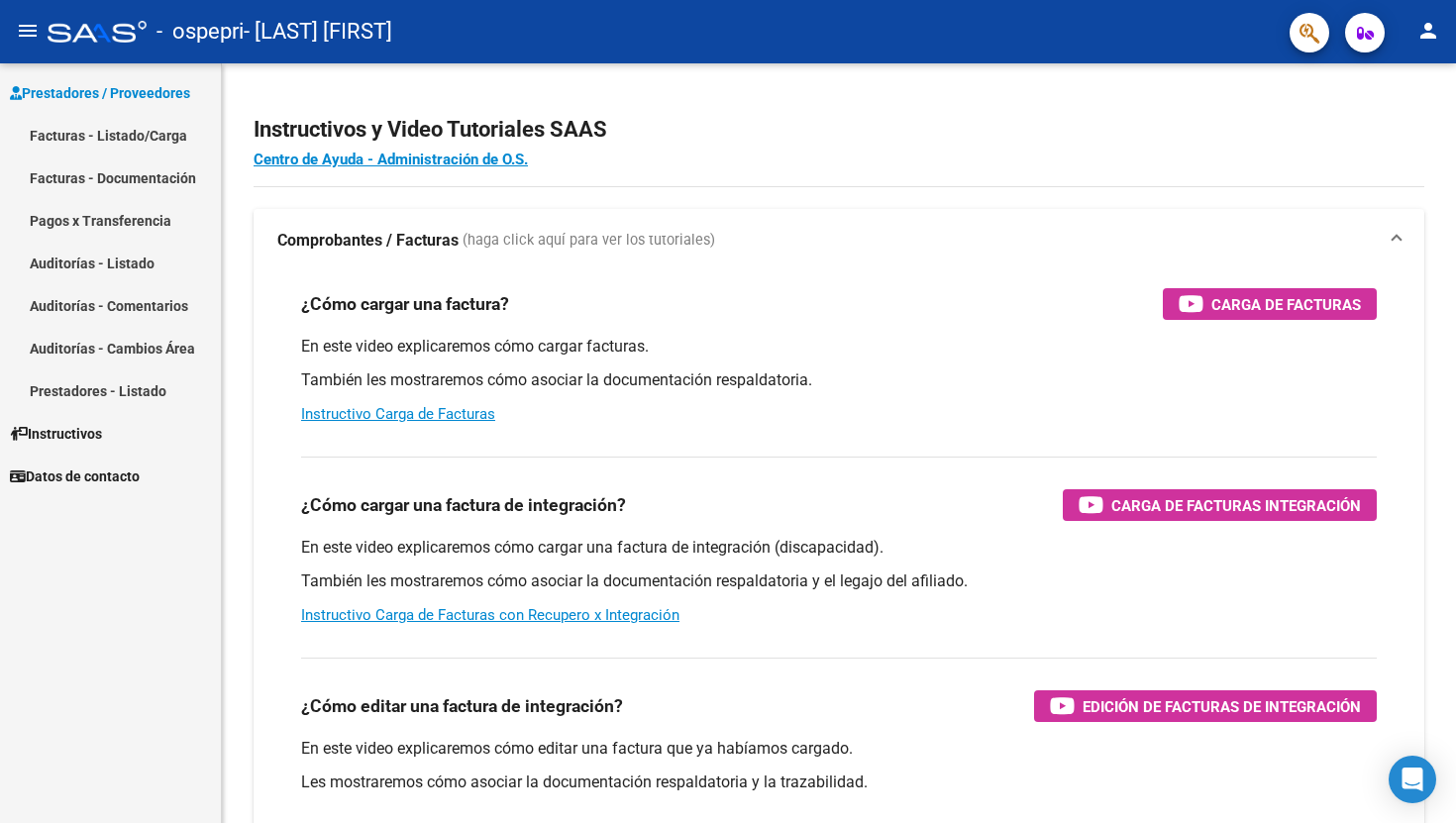 click on "Facturas - Listado/Carga" at bounding box center (110, 135) 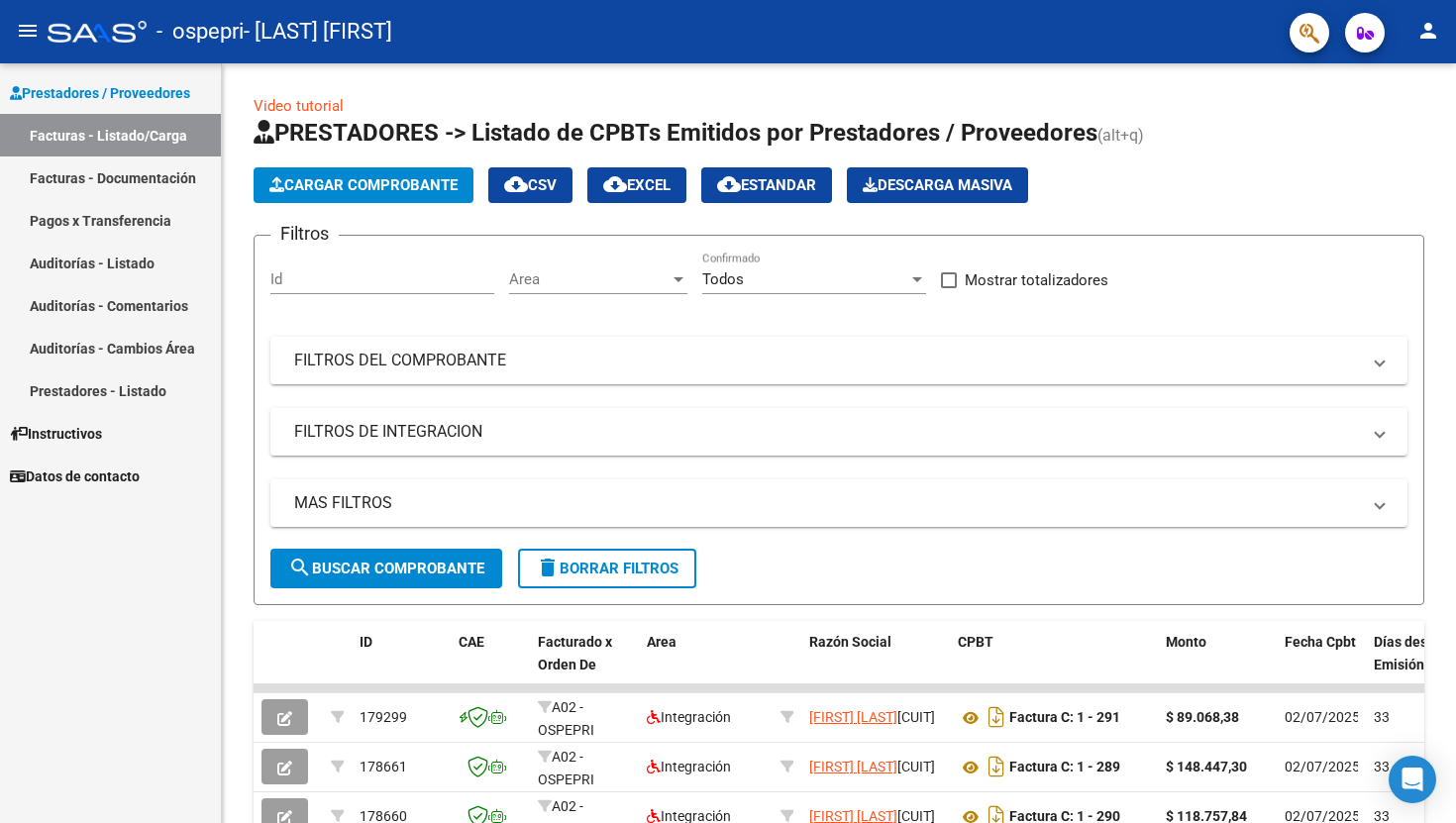 click on "Prestadores / Proveedores Facturas - Listado/Carga Facturas - Documentación Pagos x Transferencia Auditorías - Listado Auditorías - Comentarios Auditorías - Cambios Área Prestadores - Listado    Instructivos    Datos de contacto" at bounding box center (110, 443) 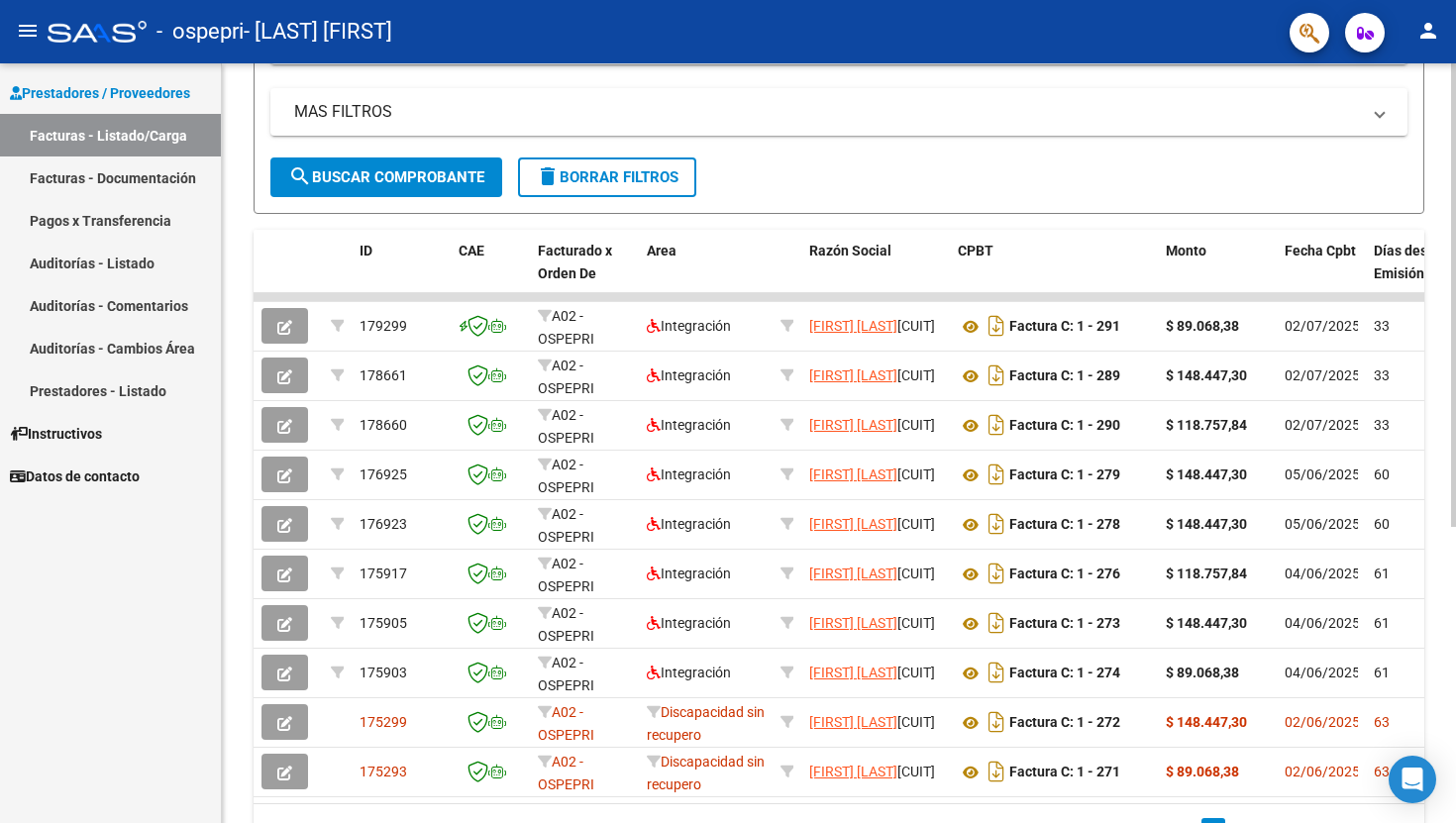scroll, scrollTop: 393, scrollLeft: 0, axis: vertical 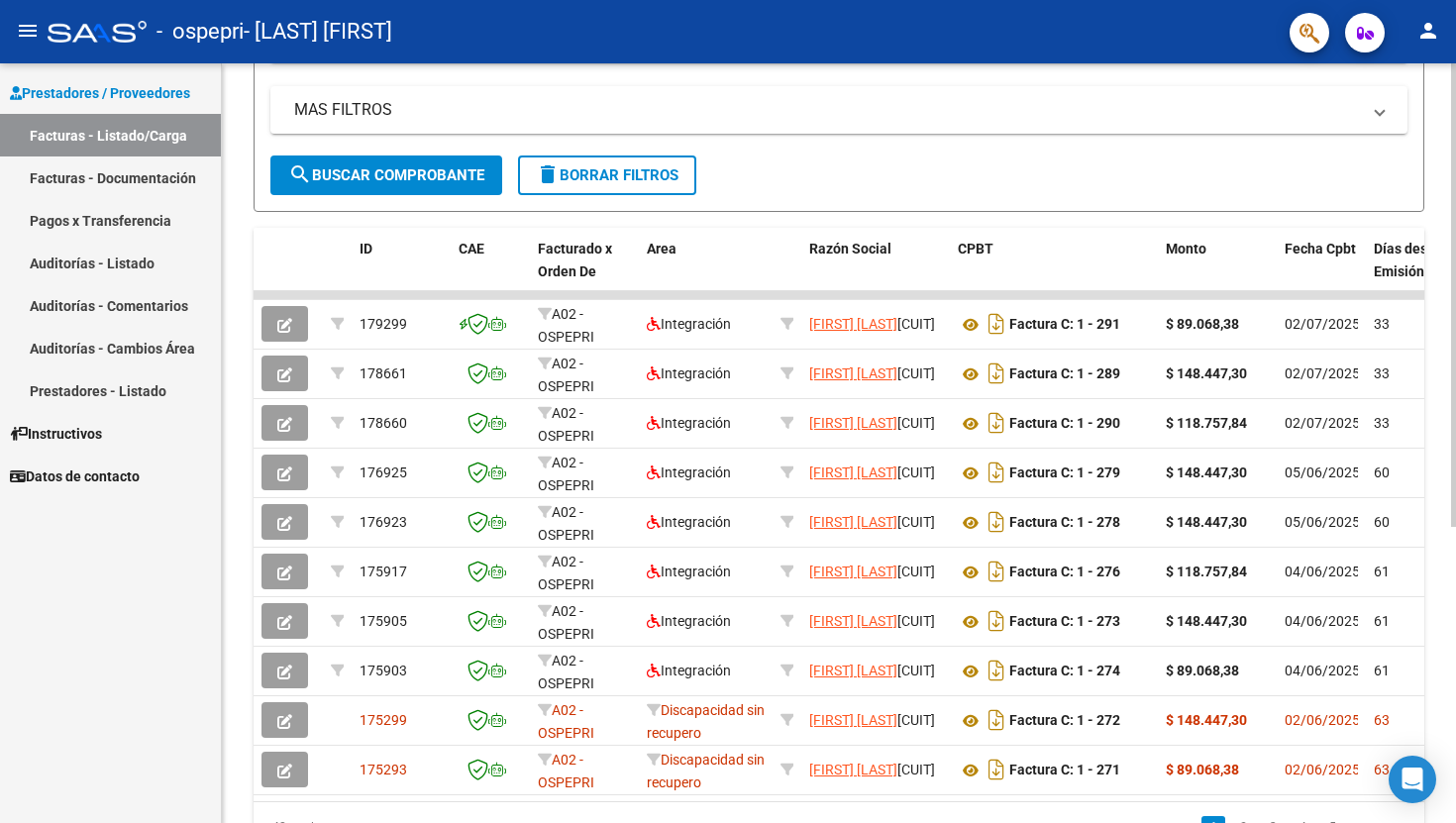 click on "Video tutorial   PRESTADORES -> Listado de CPBTs Emitidos por Prestadores / Proveedores (alt+q)   Cargar Comprobante
cloud_download  CSV  cloud_download  EXCEL  cloud_download  Estandar   Descarga Masiva
Filtros Id Area Area Todos Confirmado   Mostrar totalizadores   FILTROS DEL COMPROBANTE  Comprobante Tipo Comprobante Tipo Start date – End date Fec. Comprobante Desde / Hasta Días Emisión Desde(cant. días) Días Emisión Hasta(cant. días) CUIT / Razón Social Pto. Venta Nro. Comprobante Código SSS CAE Válido CAE Válido Todos Cargado Módulo Hosp. Todos Tiene facturacion Apócrifa Hospital Refes  FILTROS DE INTEGRACION  Período De Prestación Campos del Archivo de Rendición Devuelto x SSS (dr_envio) Todos Rendido x SSS (dr_envio) Tipo de Registro Tipo de Registro Período Presentación Período Presentación Campos del Legajo Asociado (preaprobación) Afiliado Legajo (cuil/nombre) Todos Solo facturas preaprobadas  MAS FILTROS  Todos Con Doc. Respaldatoria Todos Con Trazabilidad Todos – –" 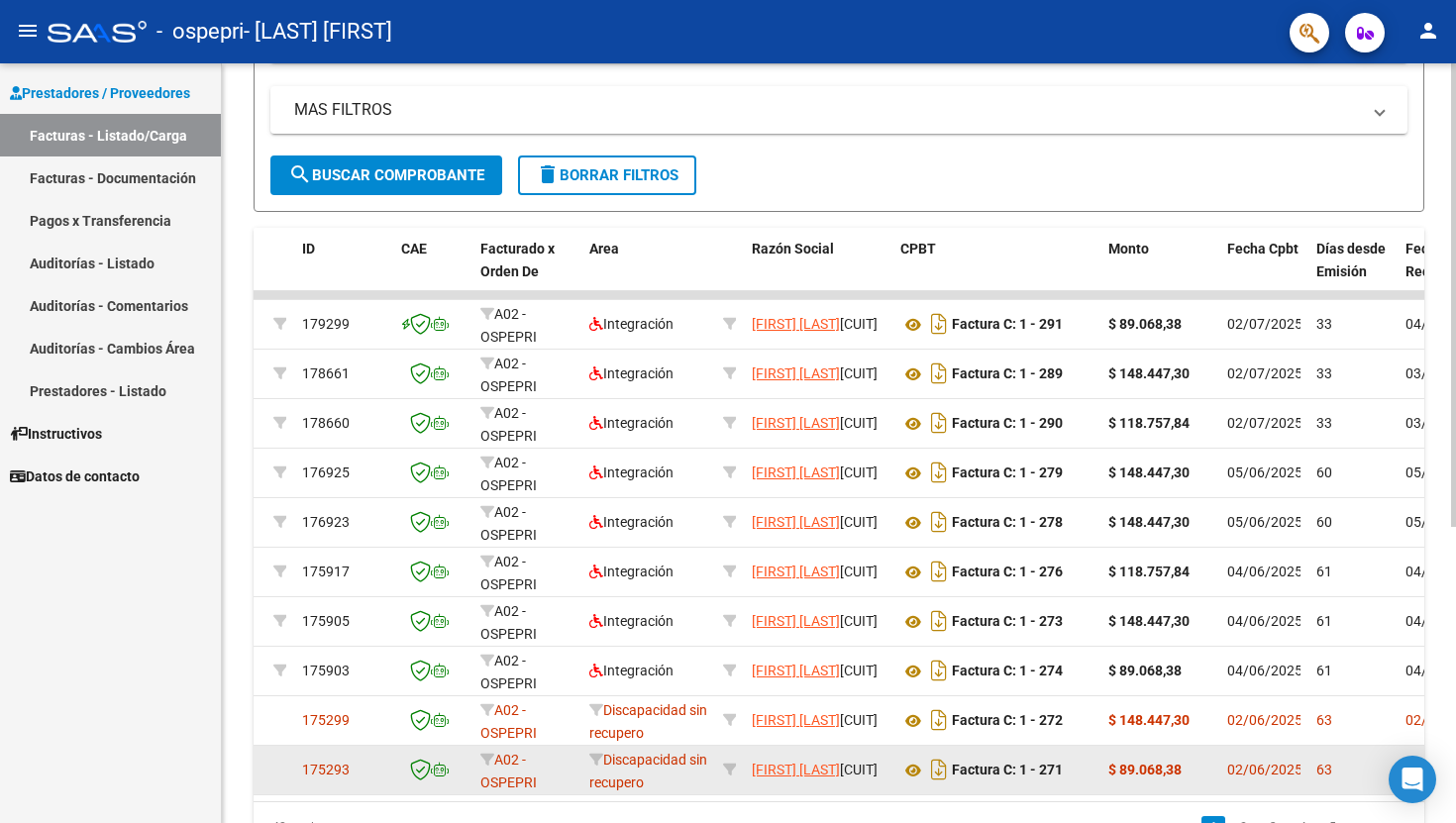 scroll, scrollTop: 0, scrollLeft: 0, axis: both 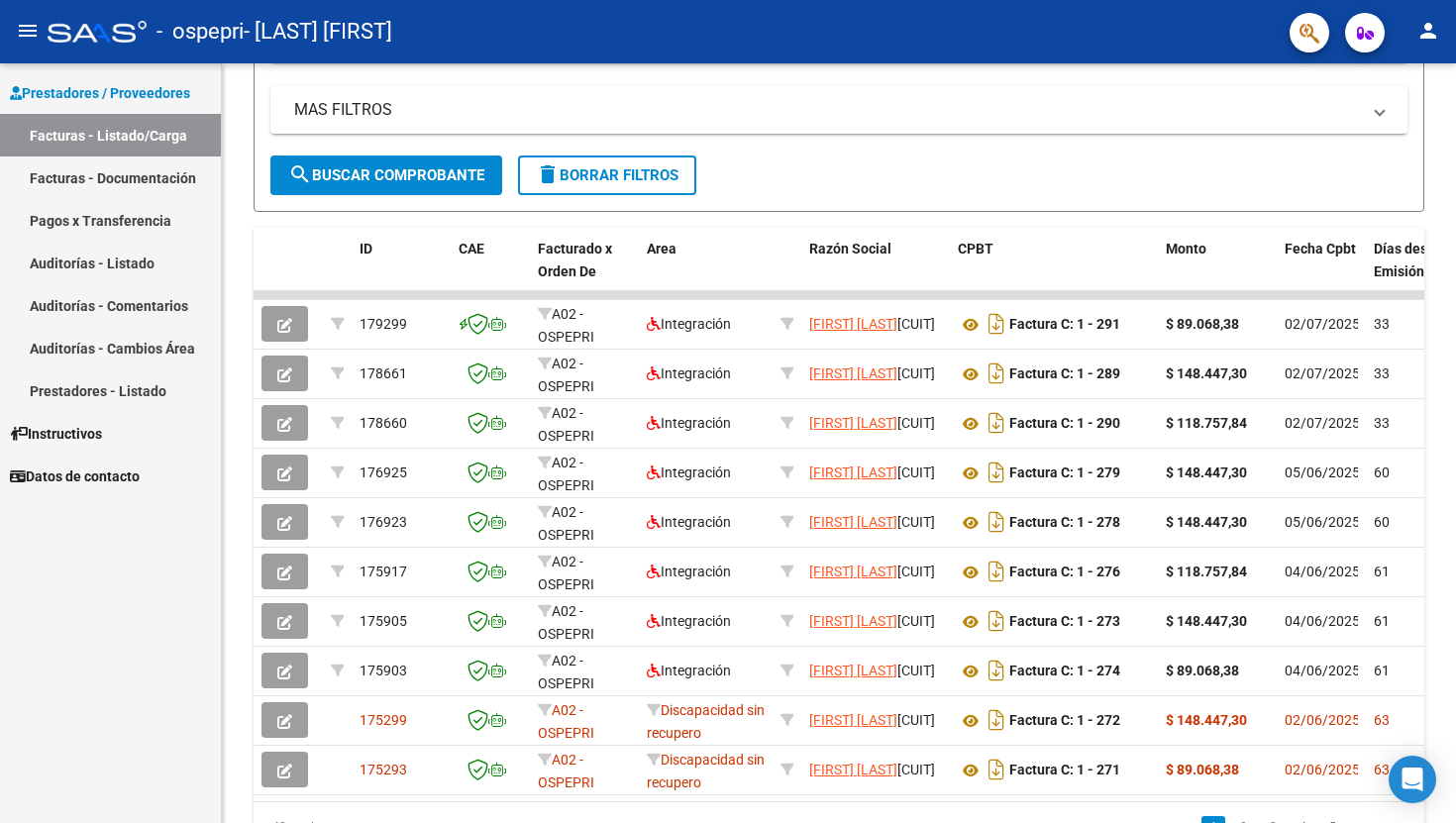 click on "Prestadores / Proveedores Facturas - Listado/Carga Facturas - Documentación Pagos x Transferencia Auditorías - Listado Auditorías - Comentarios Auditorías - Cambios Área Prestadores - Listado    Instructivos    Datos de contacto" at bounding box center (110, 443) 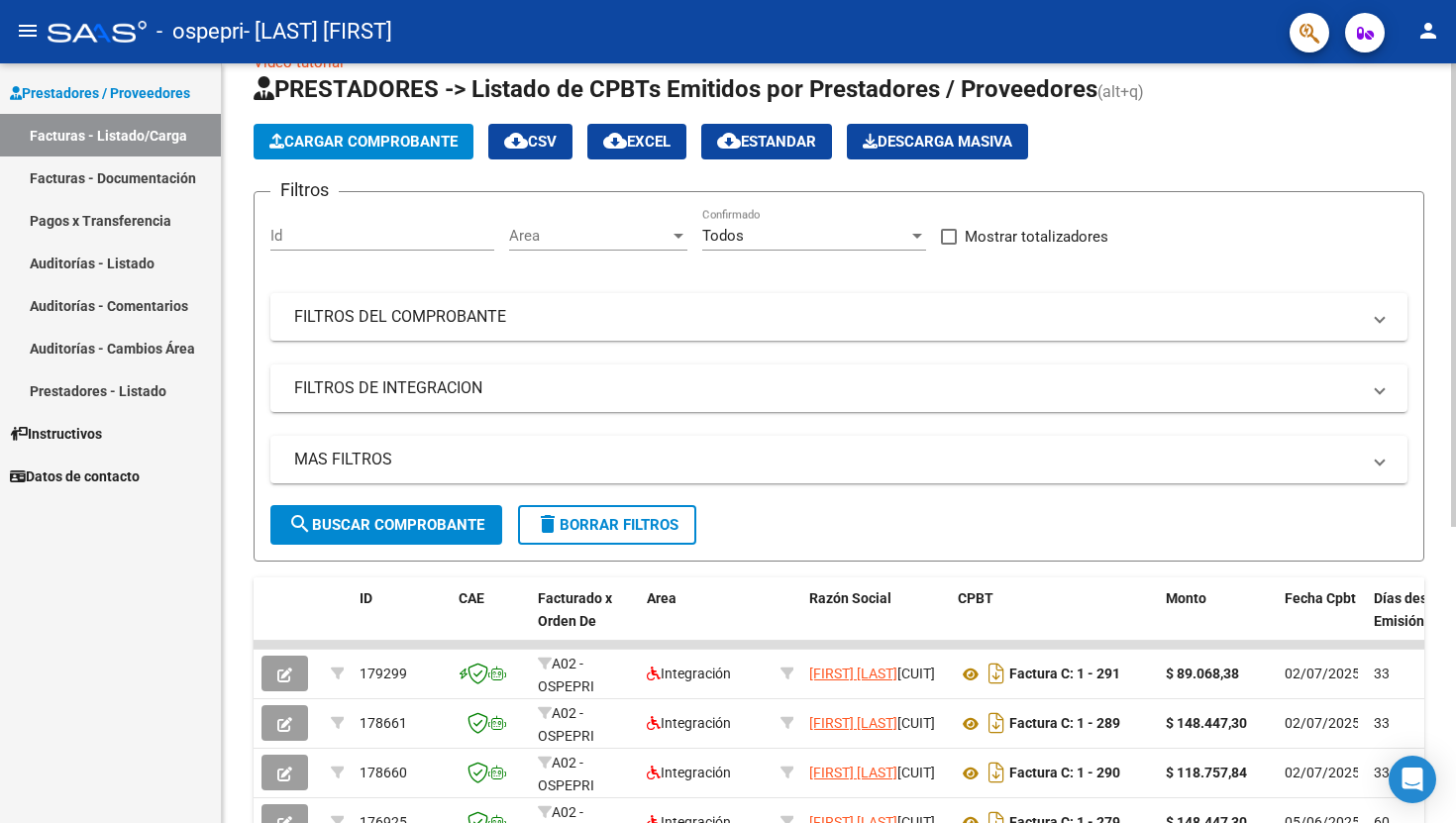 scroll, scrollTop: 0, scrollLeft: 0, axis: both 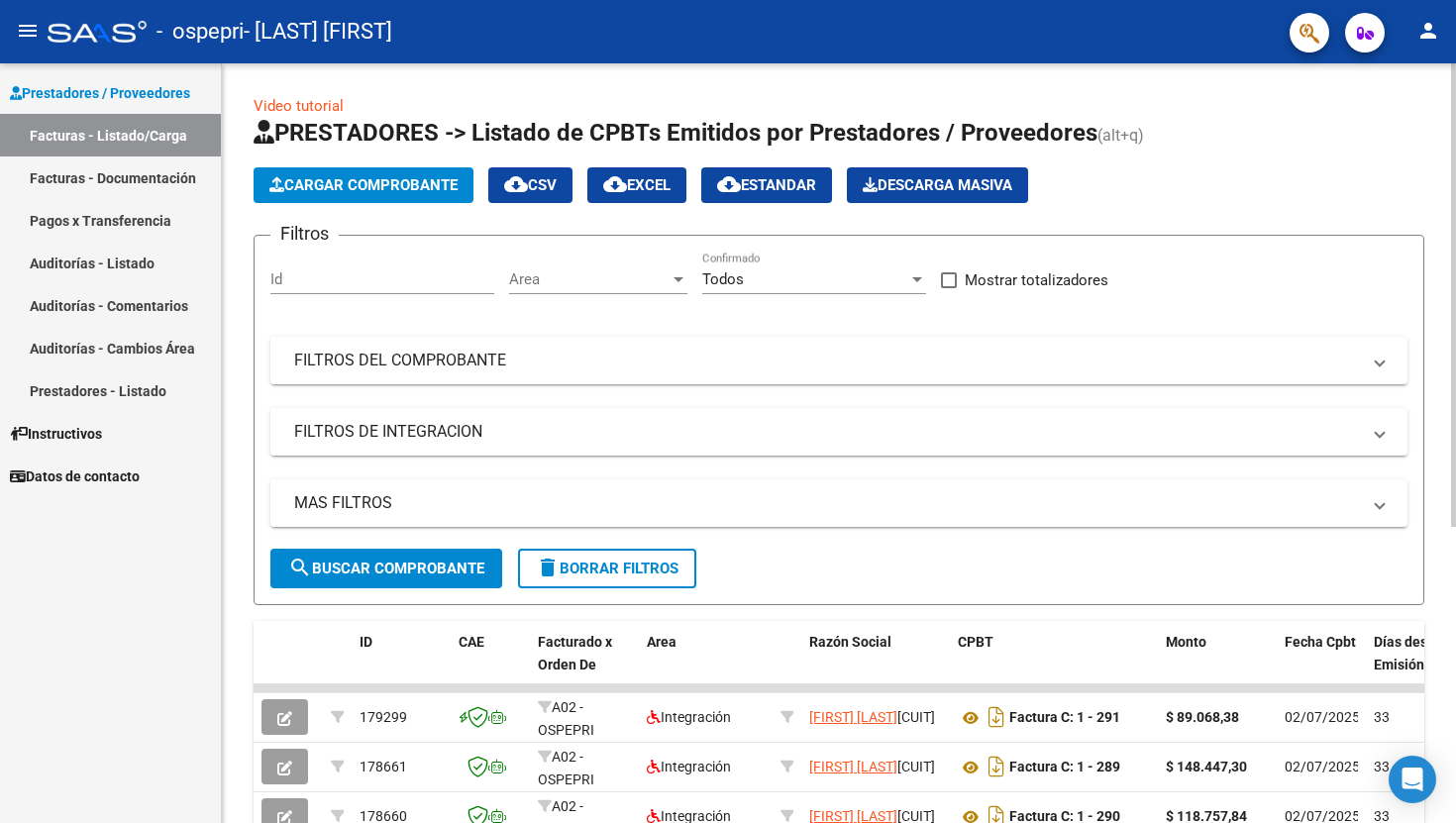 click 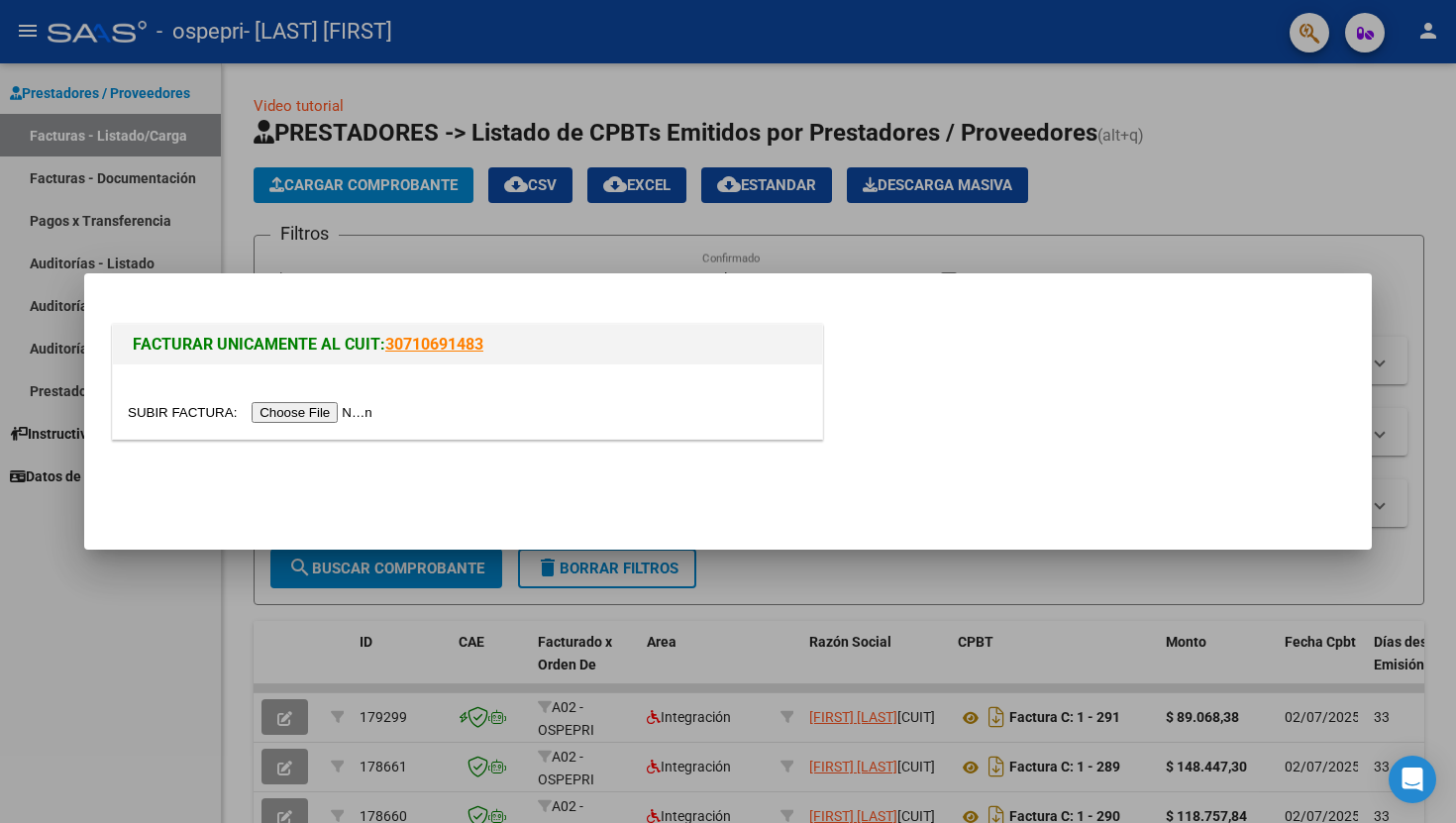 click at bounding box center [253, 412] 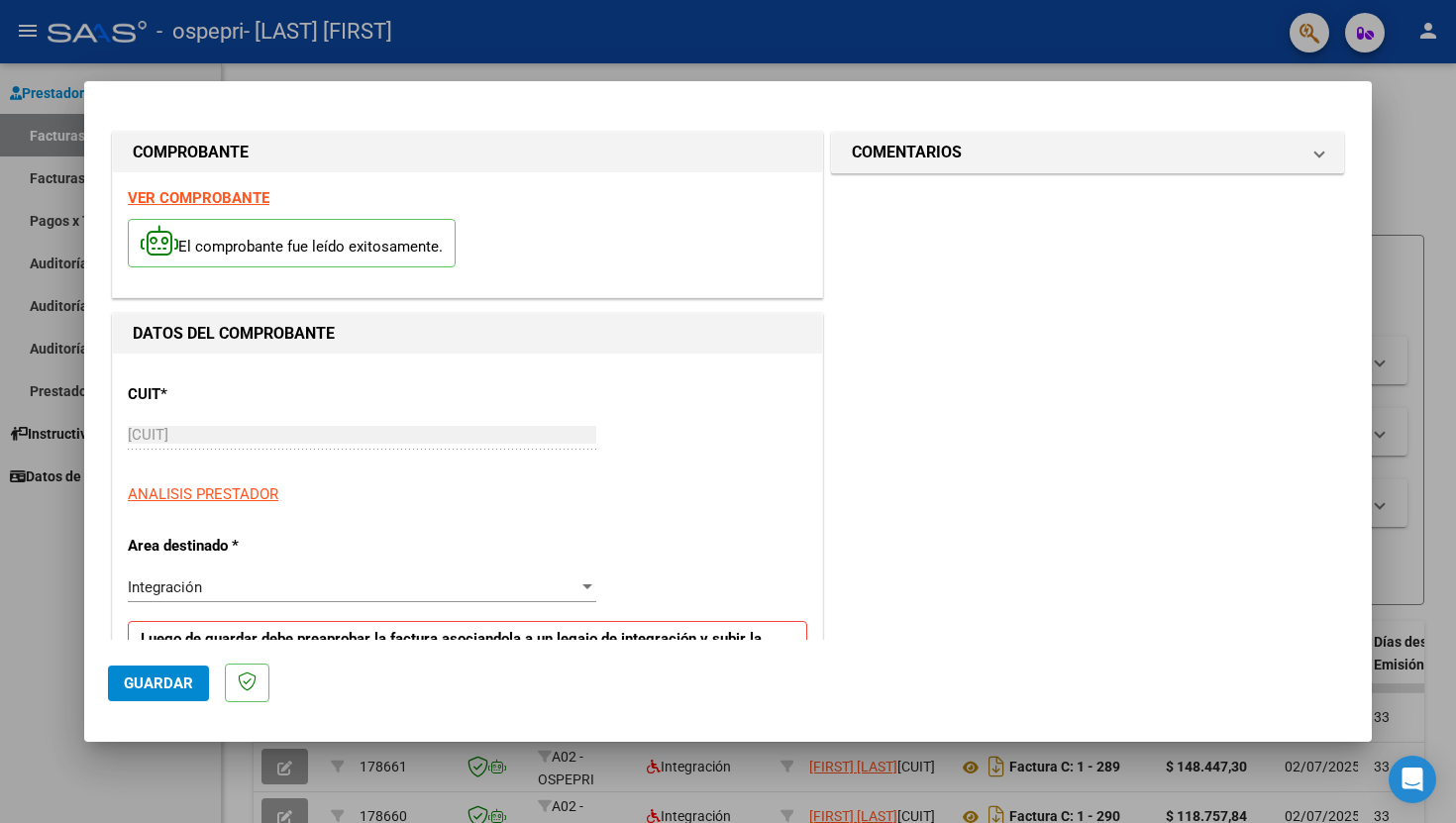 click on "CUIT  *   [CUIT] Ingresar CUIT  ANALISIS PRESTADOR" at bounding box center (468, 437) 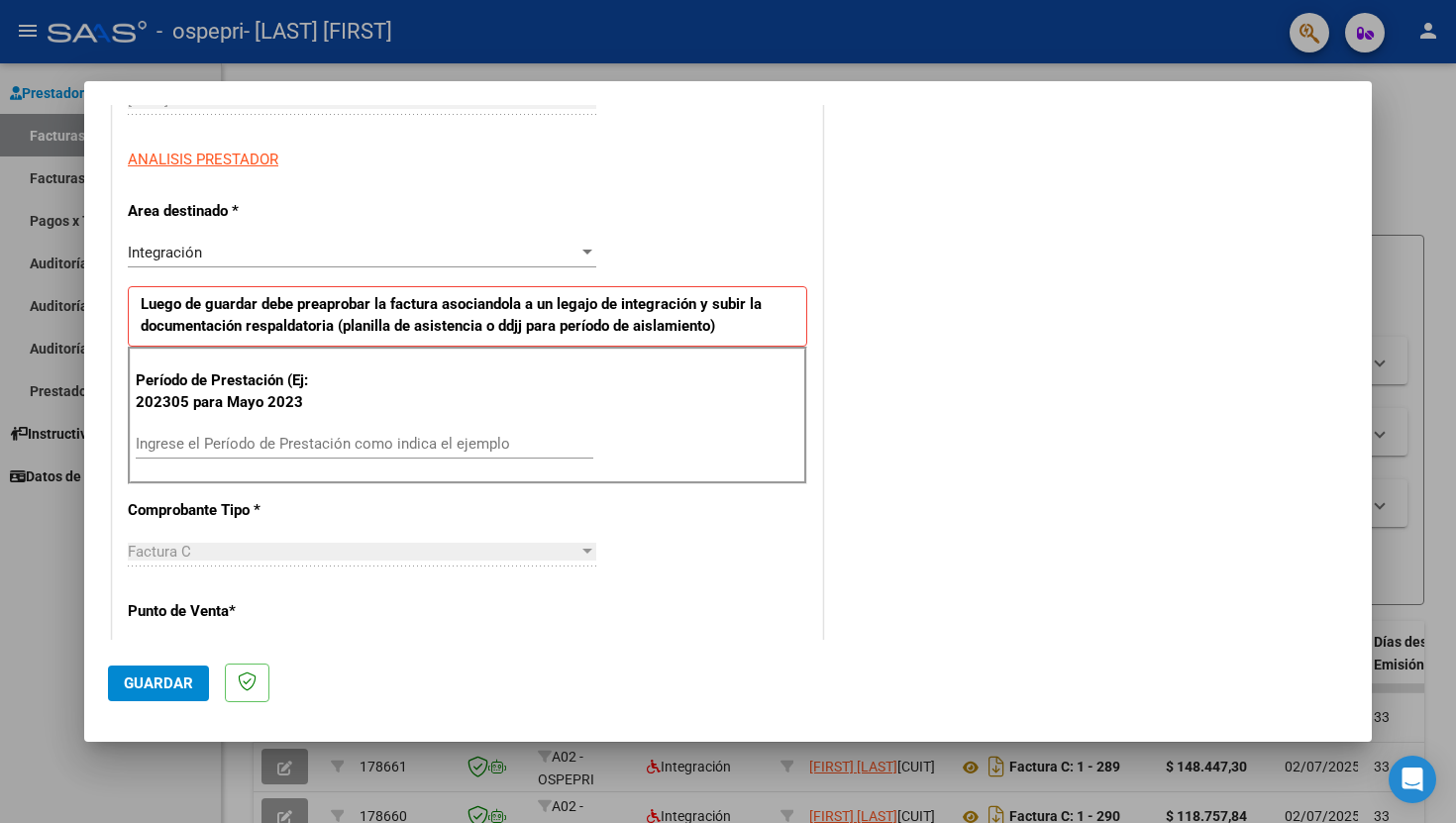 scroll, scrollTop: 341, scrollLeft: 0, axis: vertical 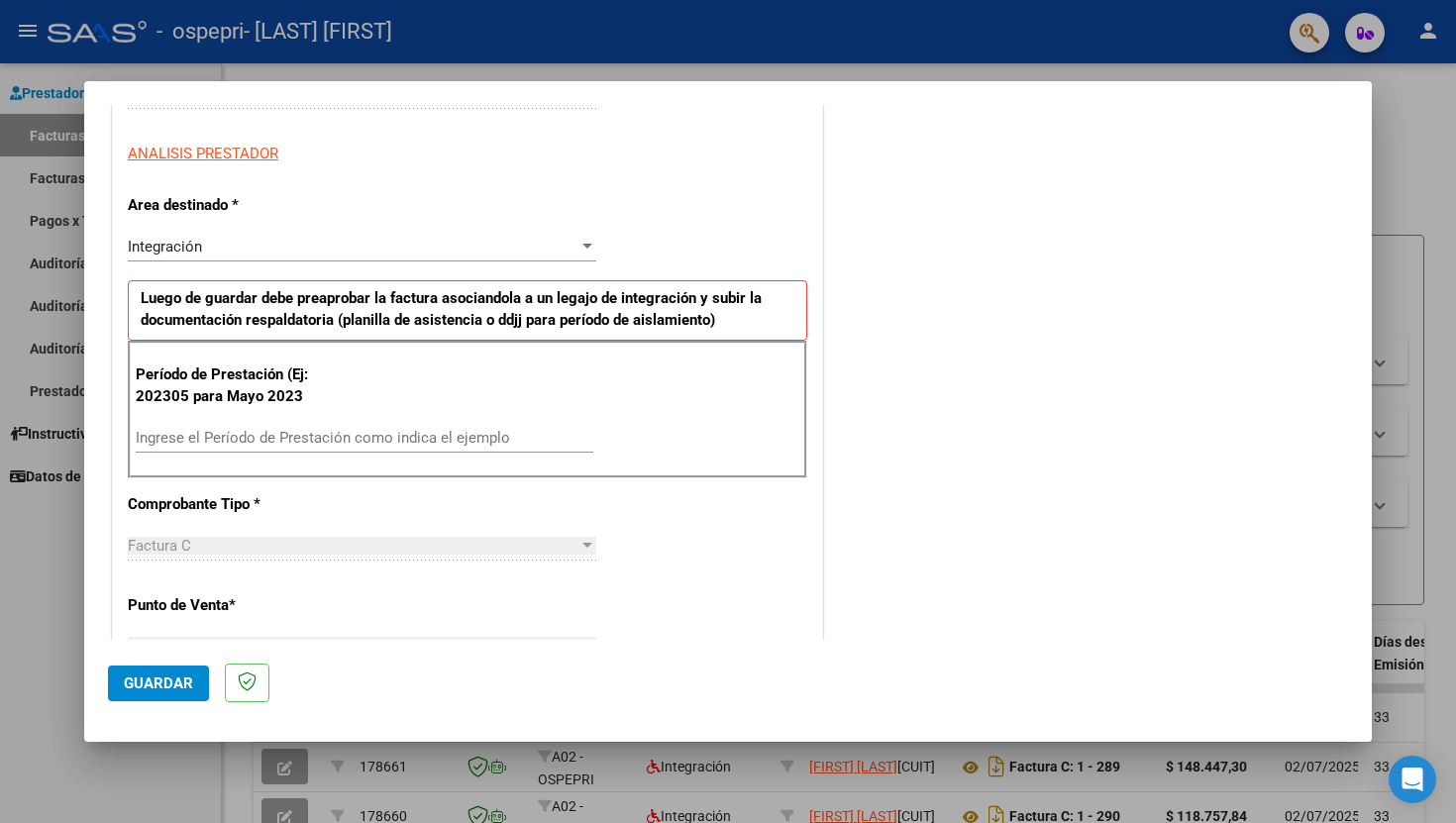 click on "Ingrese el Período de Prestación como indica el ejemplo" at bounding box center (364, 438) 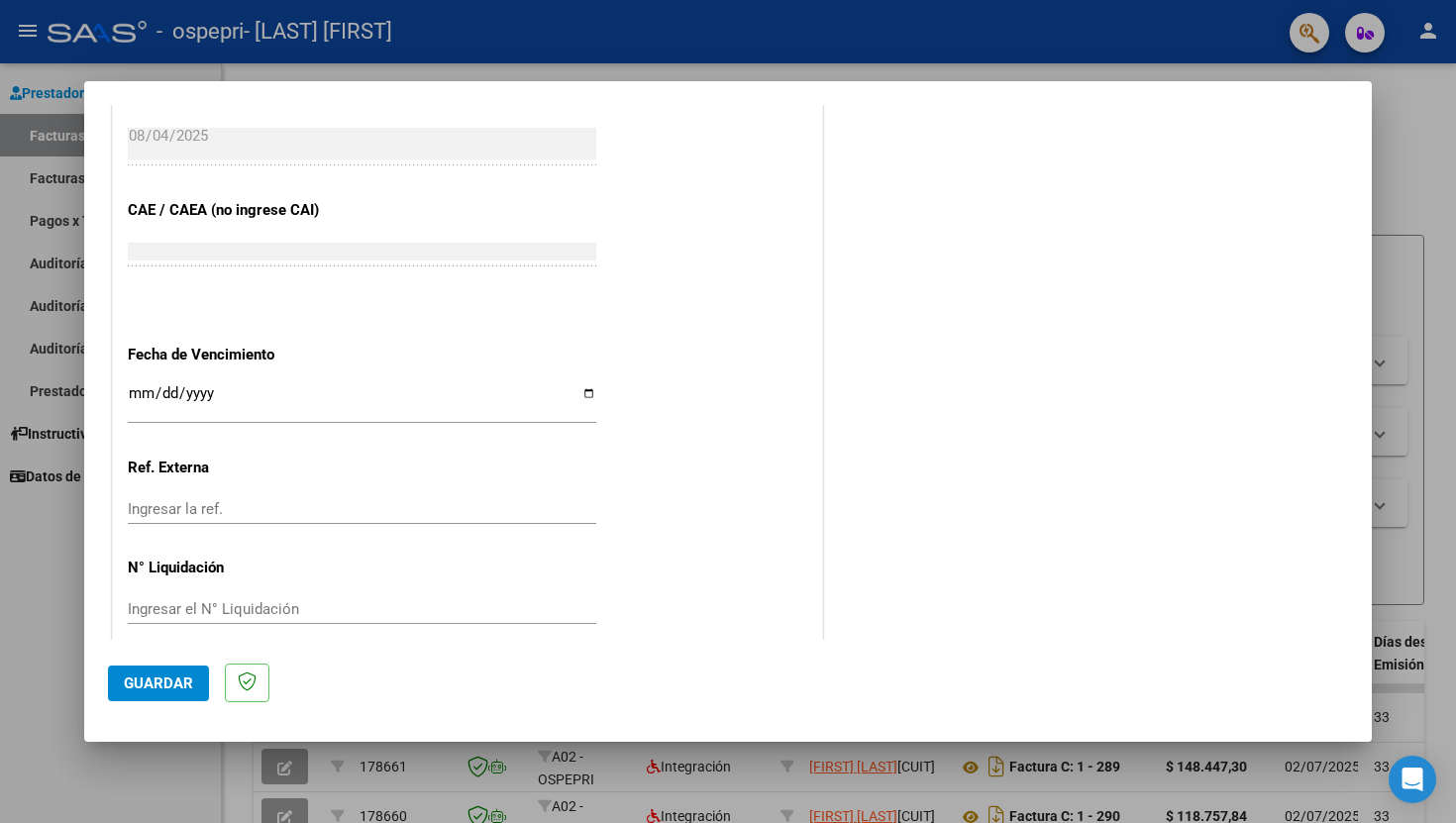 scroll, scrollTop: 1167, scrollLeft: 0, axis: vertical 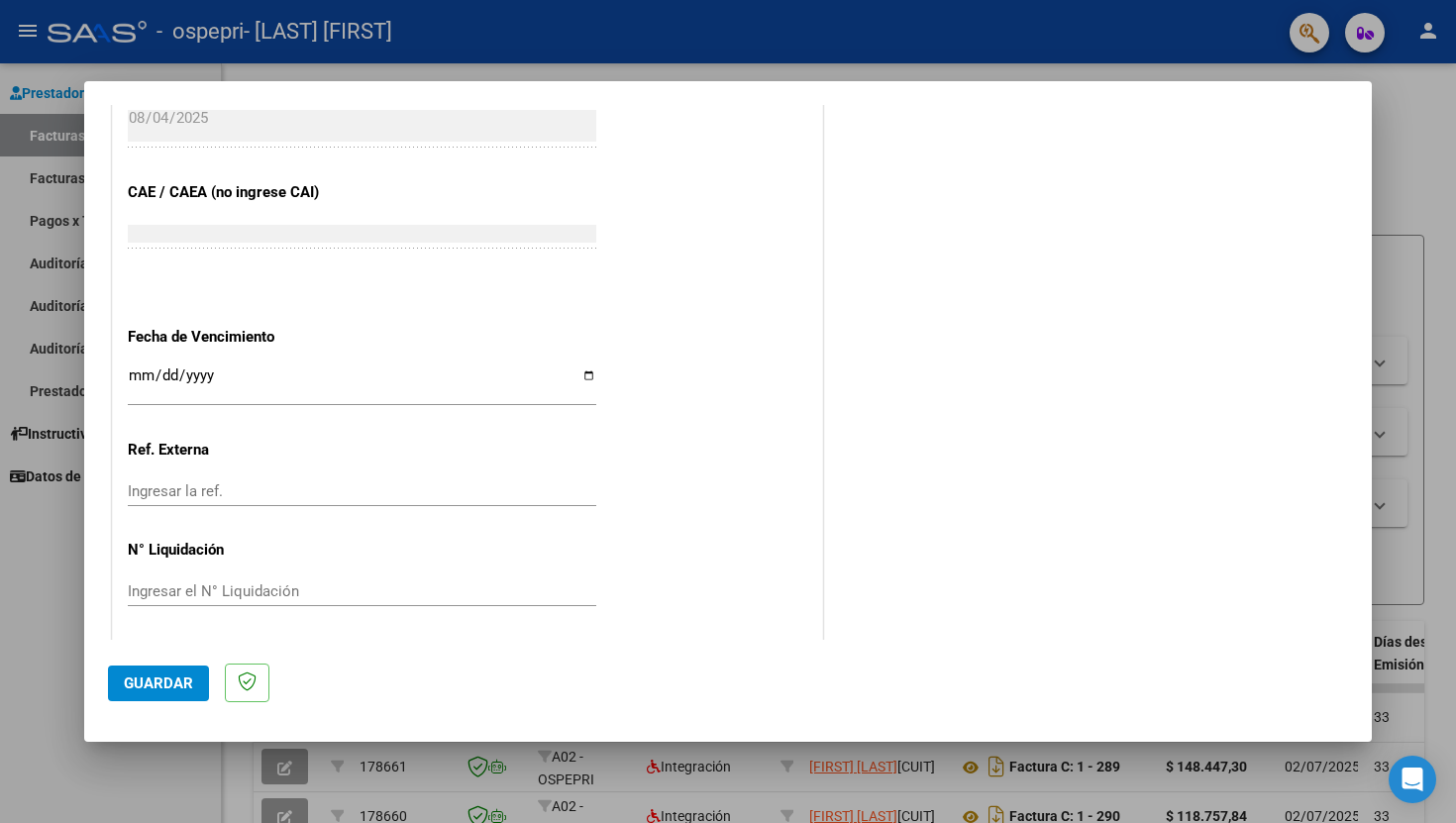 type on "202507" 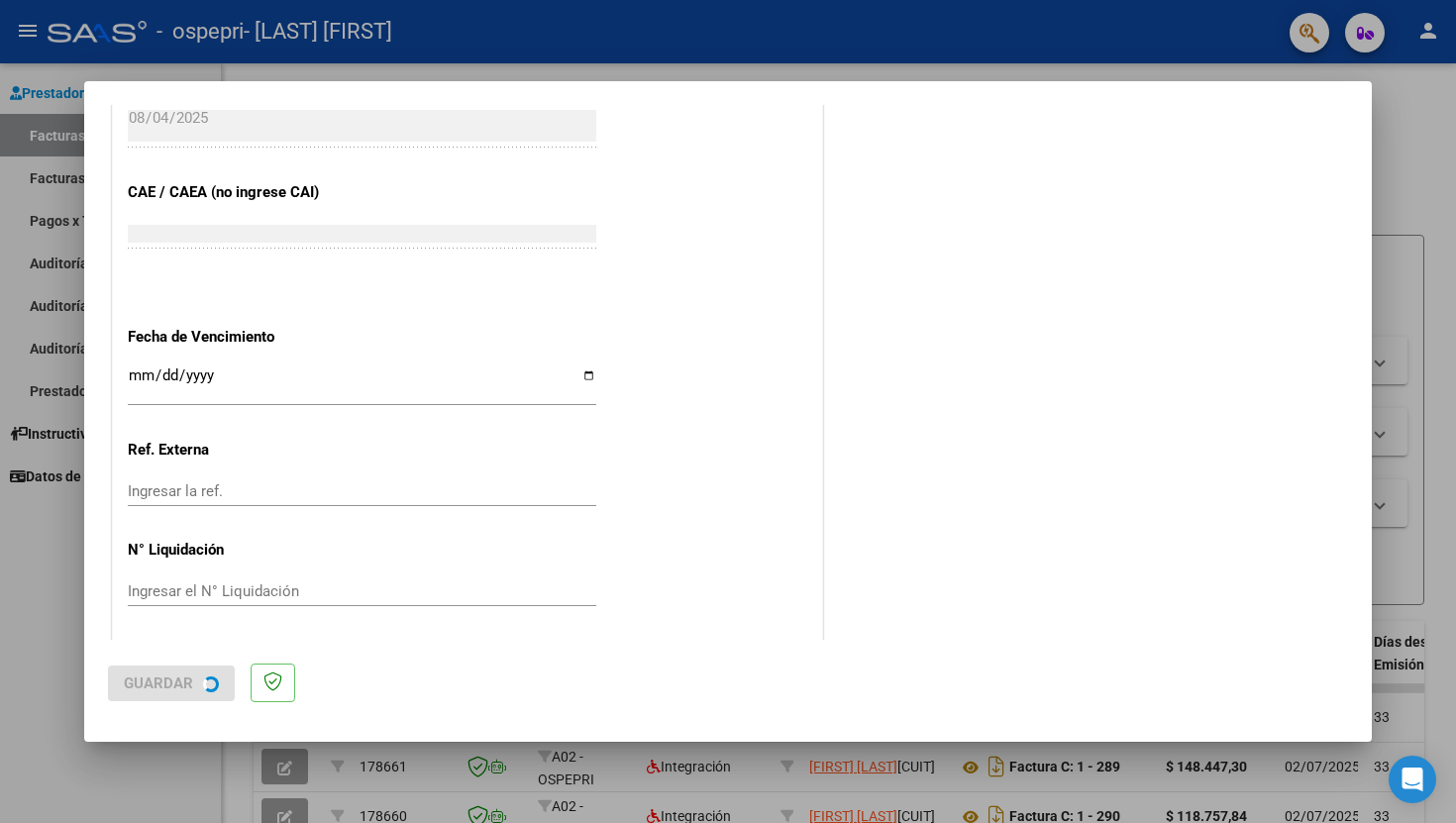 scroll, scrollTop: 0, scrollLeft: 0, axis: both 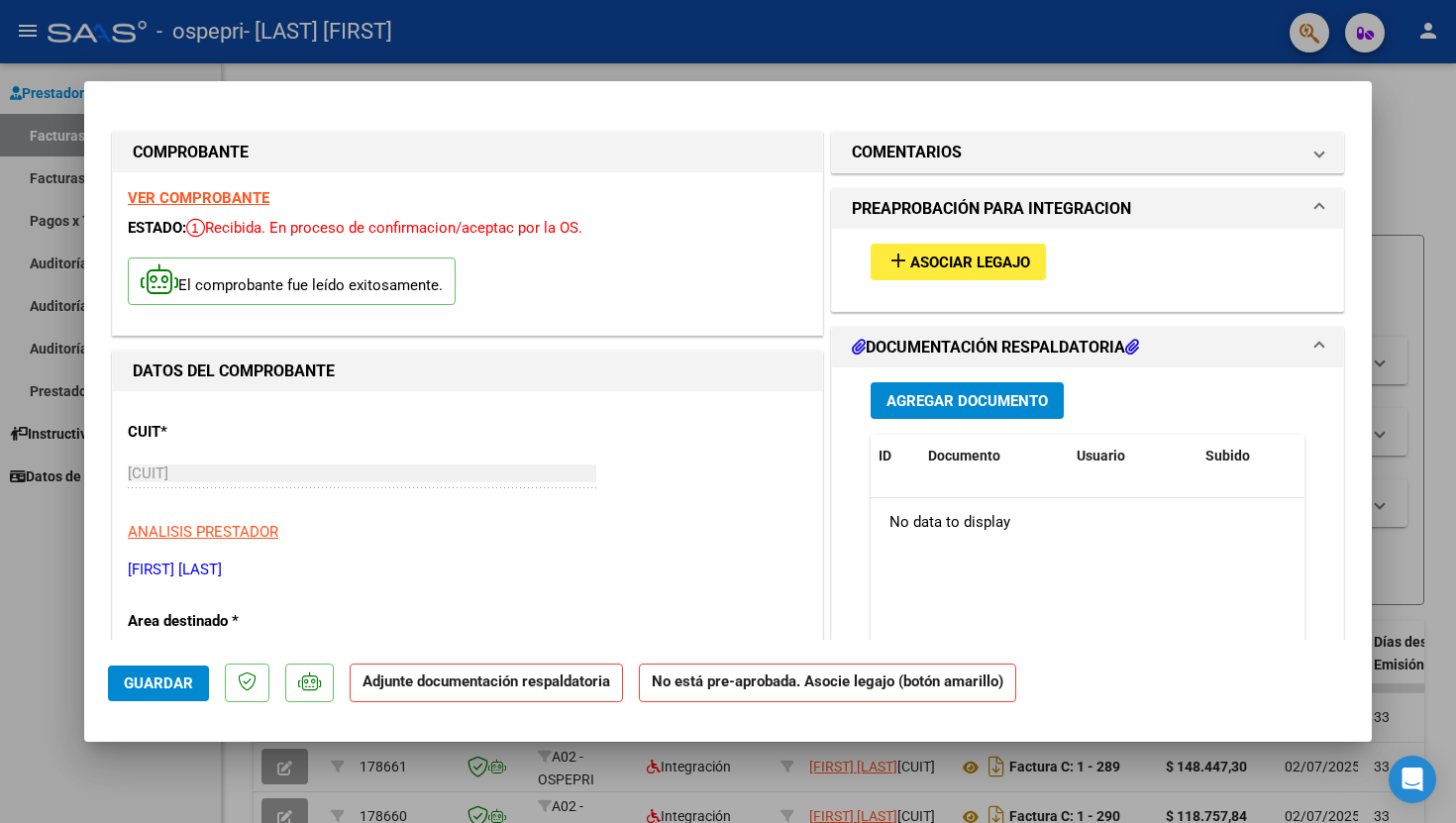 click on "add Asociar Legajo" at bounding box center (958, 261) 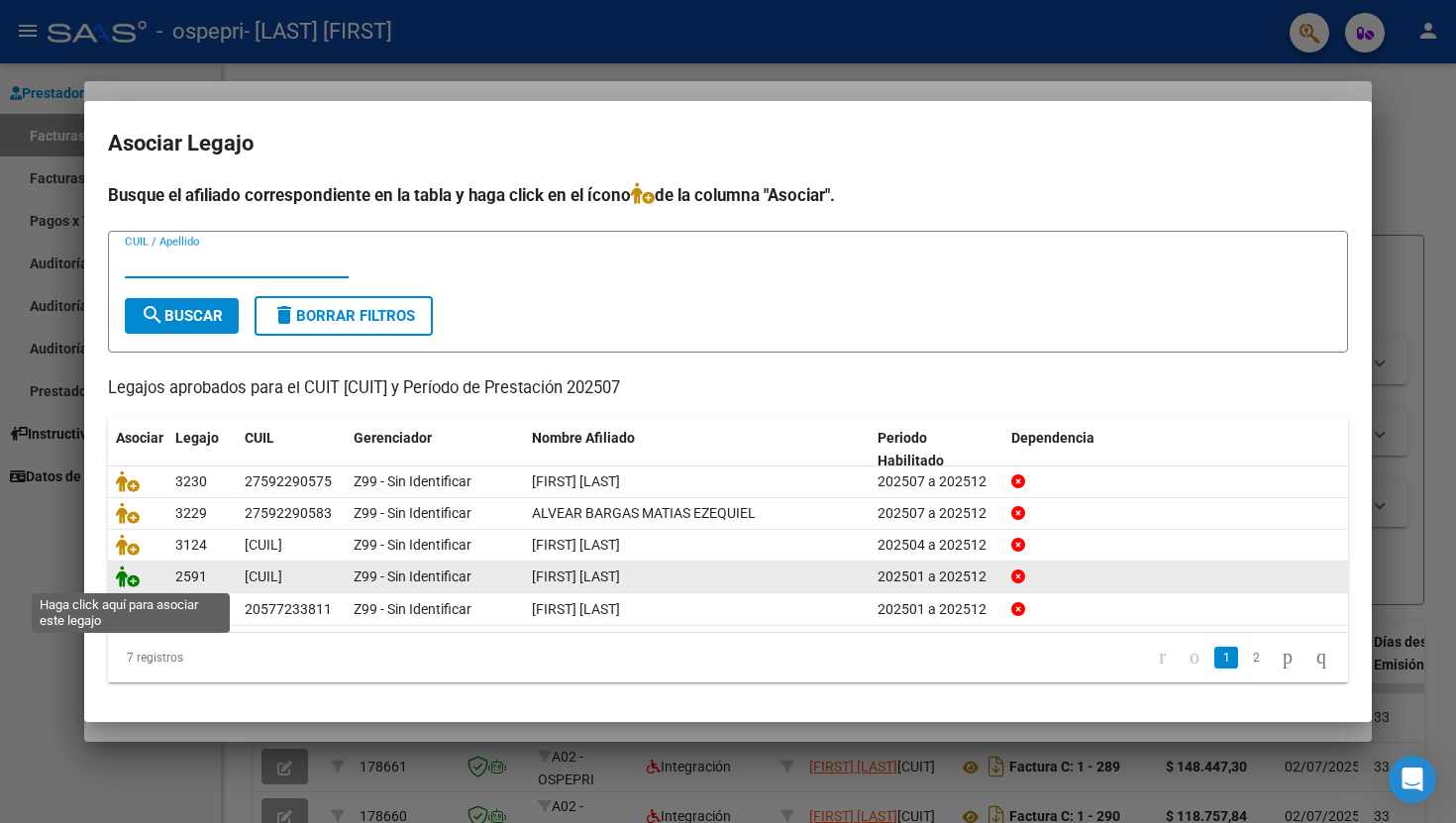 click 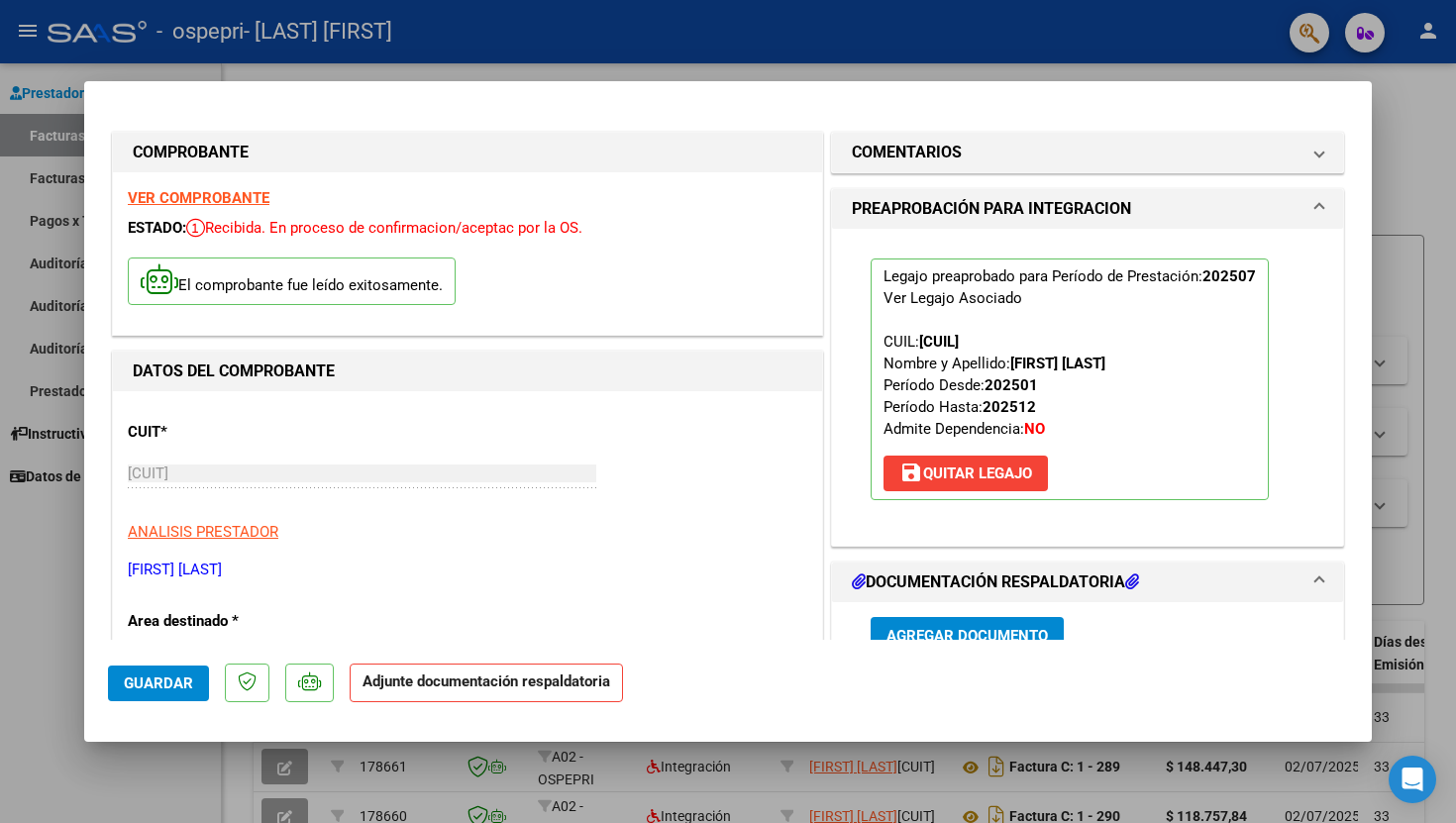 click on "Legajo preaprobado para Período de Prestación:  202507 Ver Legajo Asociado  CUIL:  [CUIL]  Nombre y Apellido:  [FIRST] [LAST]  Período Desde:  202501  Período Hasta:  202512  Admite Dependencia:   NO save  Quitar Legajo" at bounding box center [1088, 387] 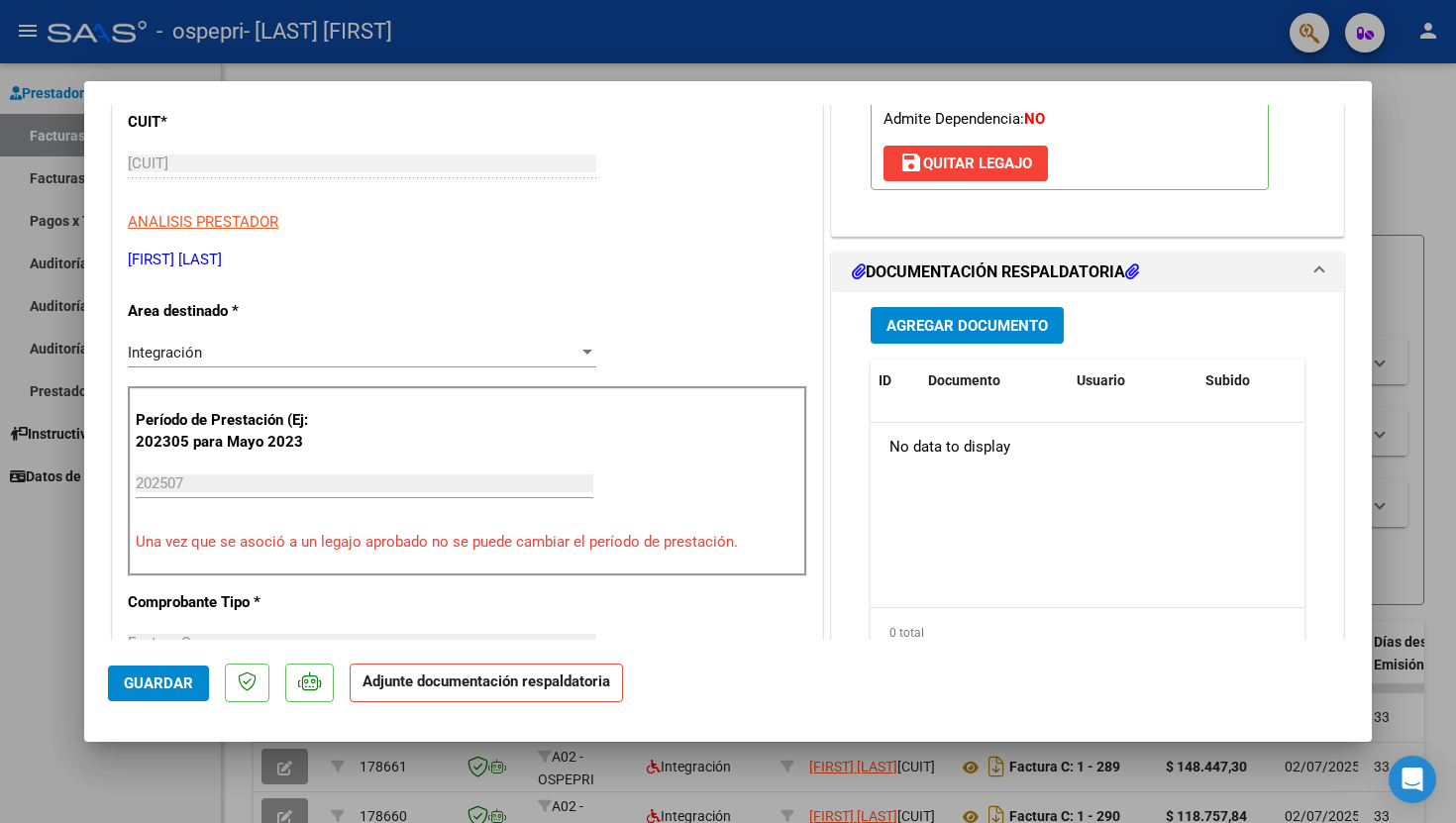 scroll, scrollTop: 316, scrollLeft: 0, axis: vertical 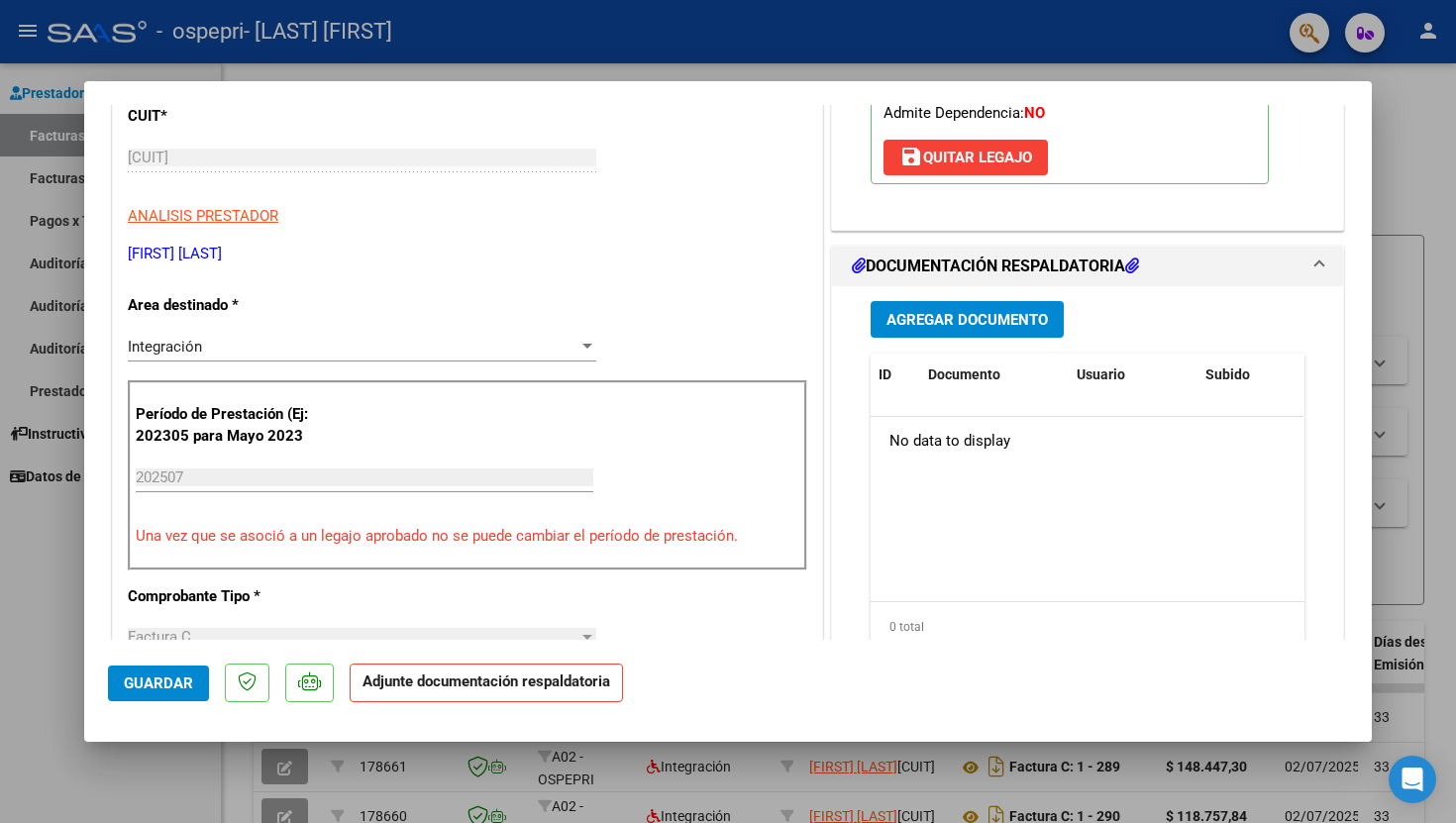 click on "Agregar Documento" at bounding box center (967, 320) 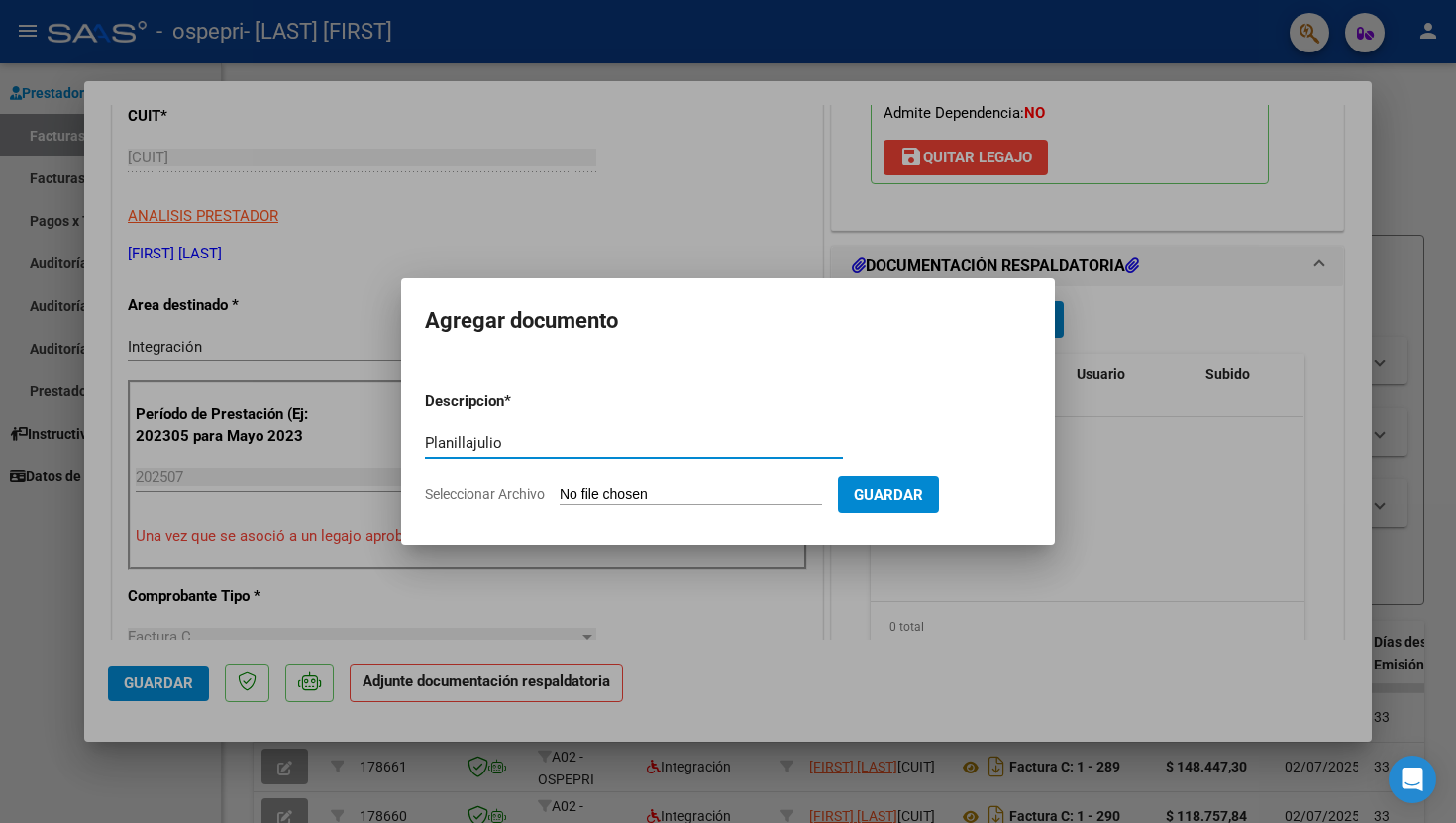 type on "Planillajulio" 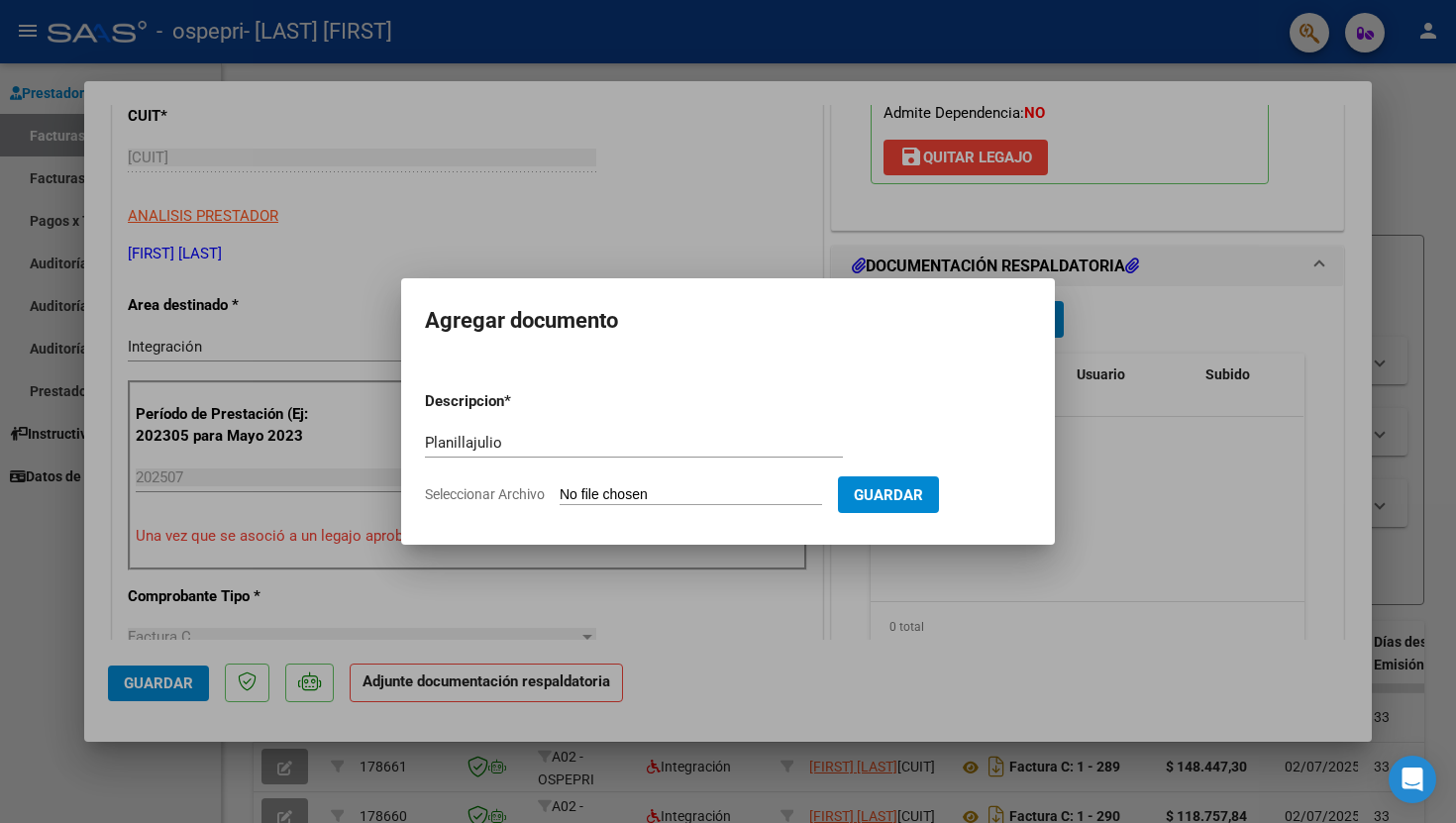 type on "C:\fakepath\planillajulio.jpeg" 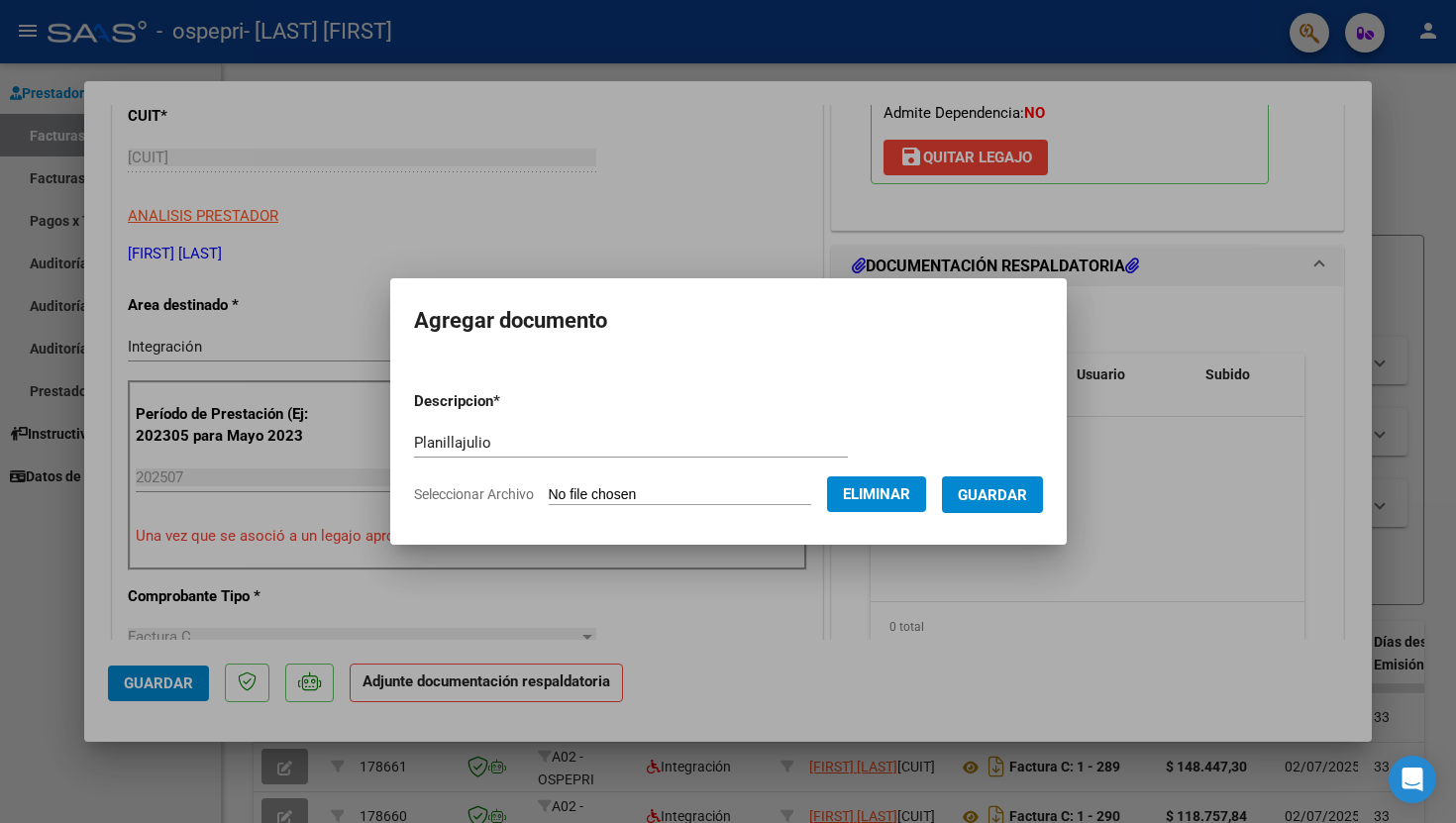 click on "Guardar" at bounding box center [992, 495] 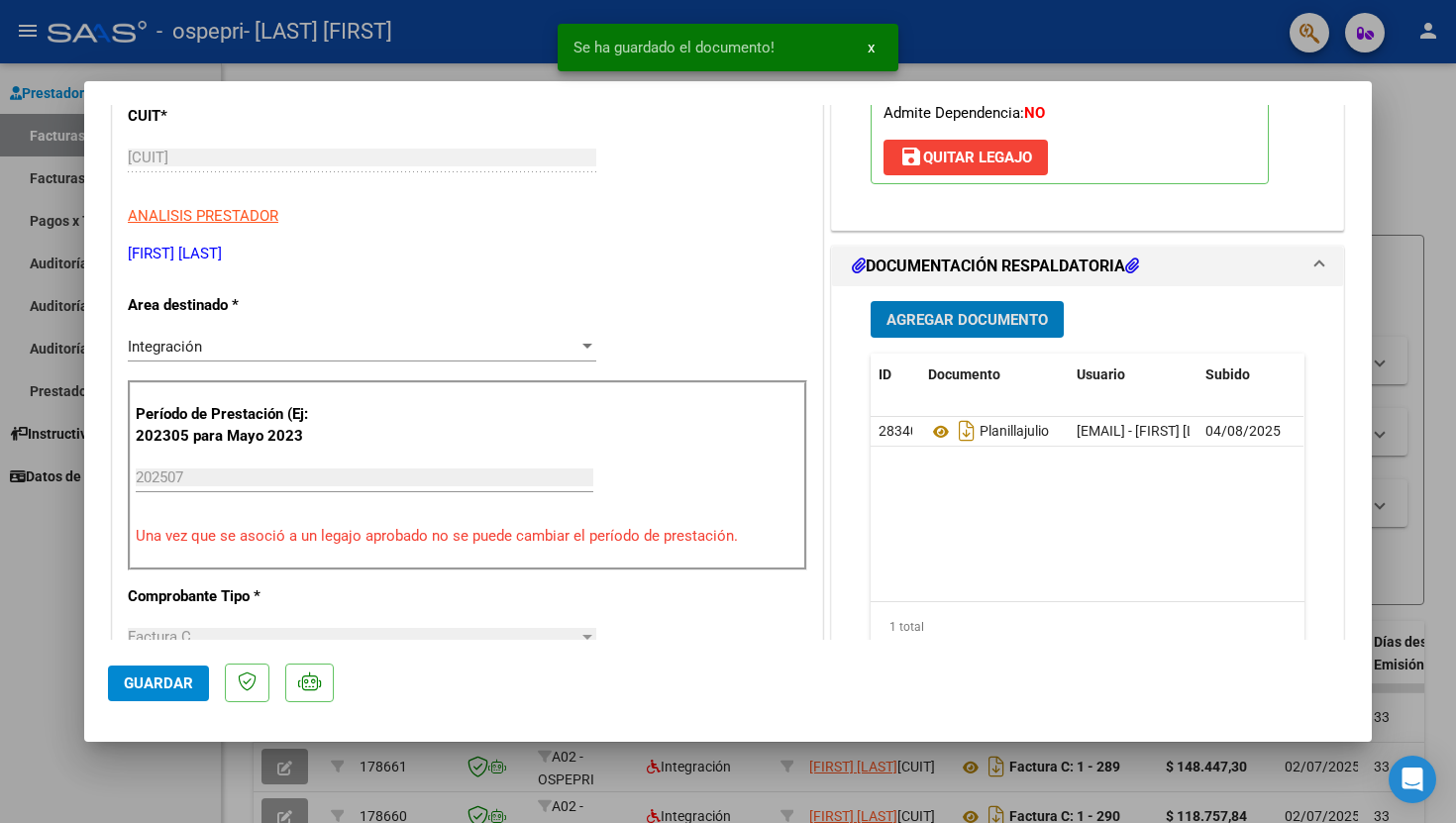 click on "Guardar" 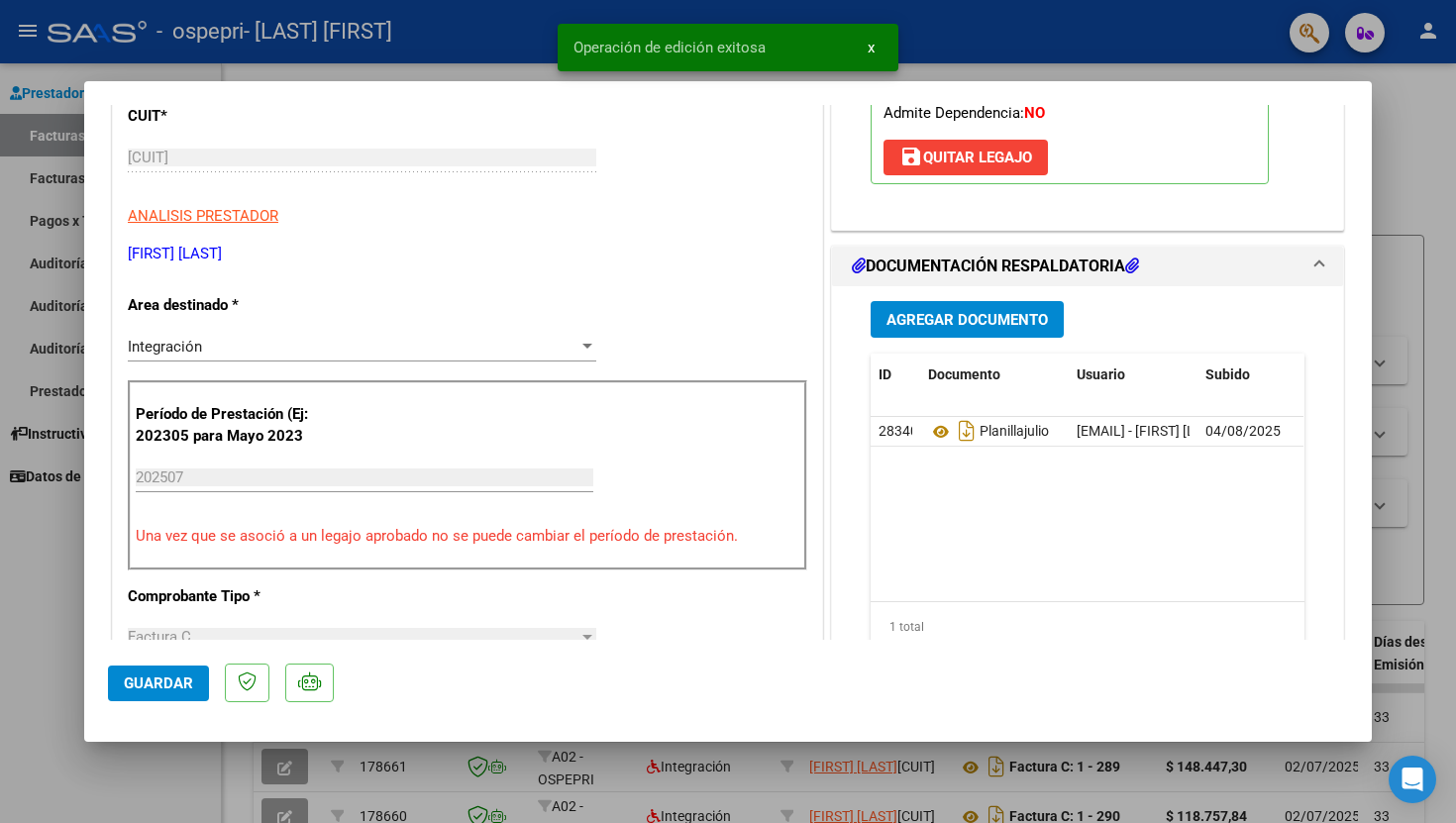 type 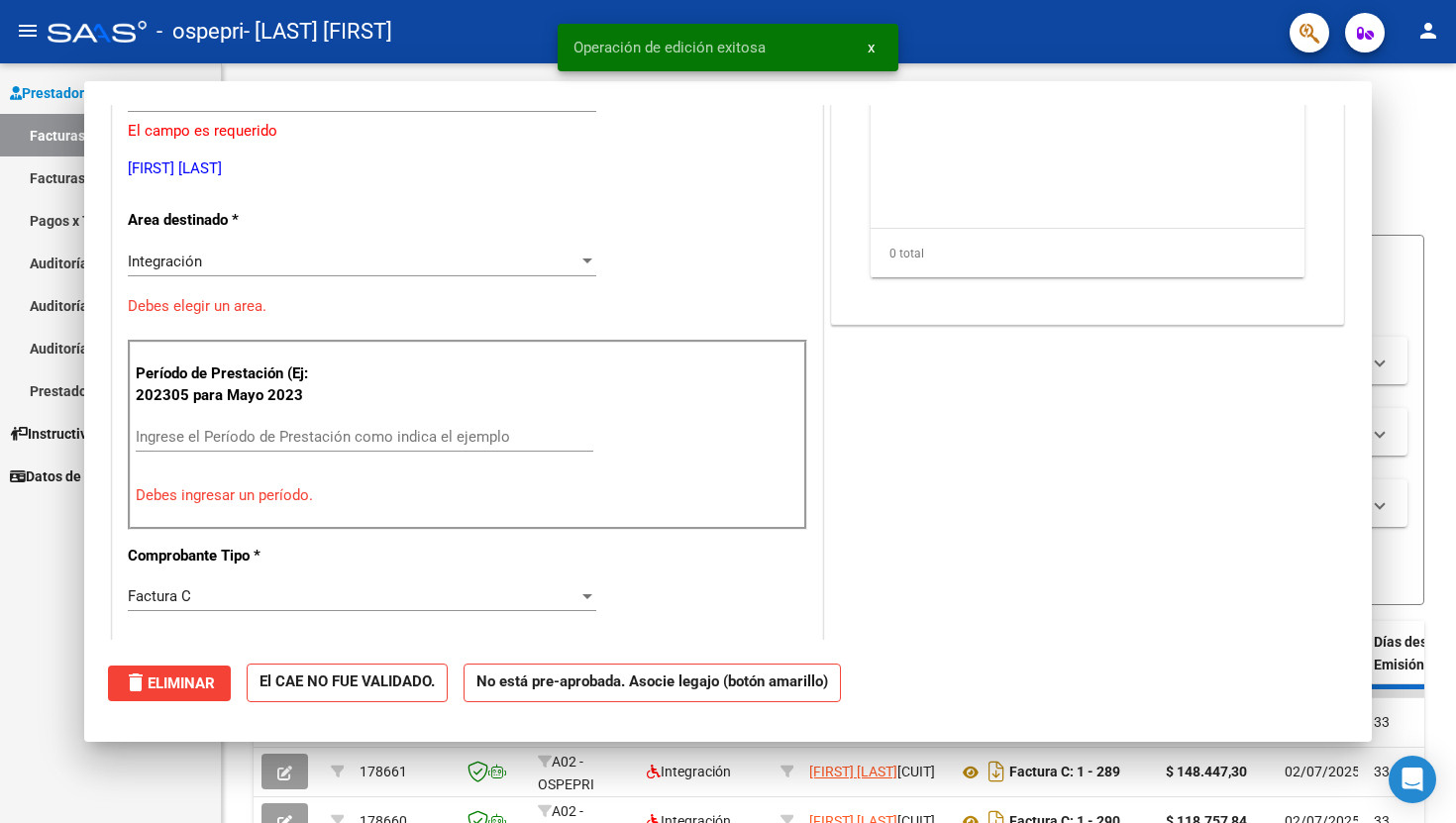 scroll, scrollTop: 256, scrollLeft: 0, axis: vertical 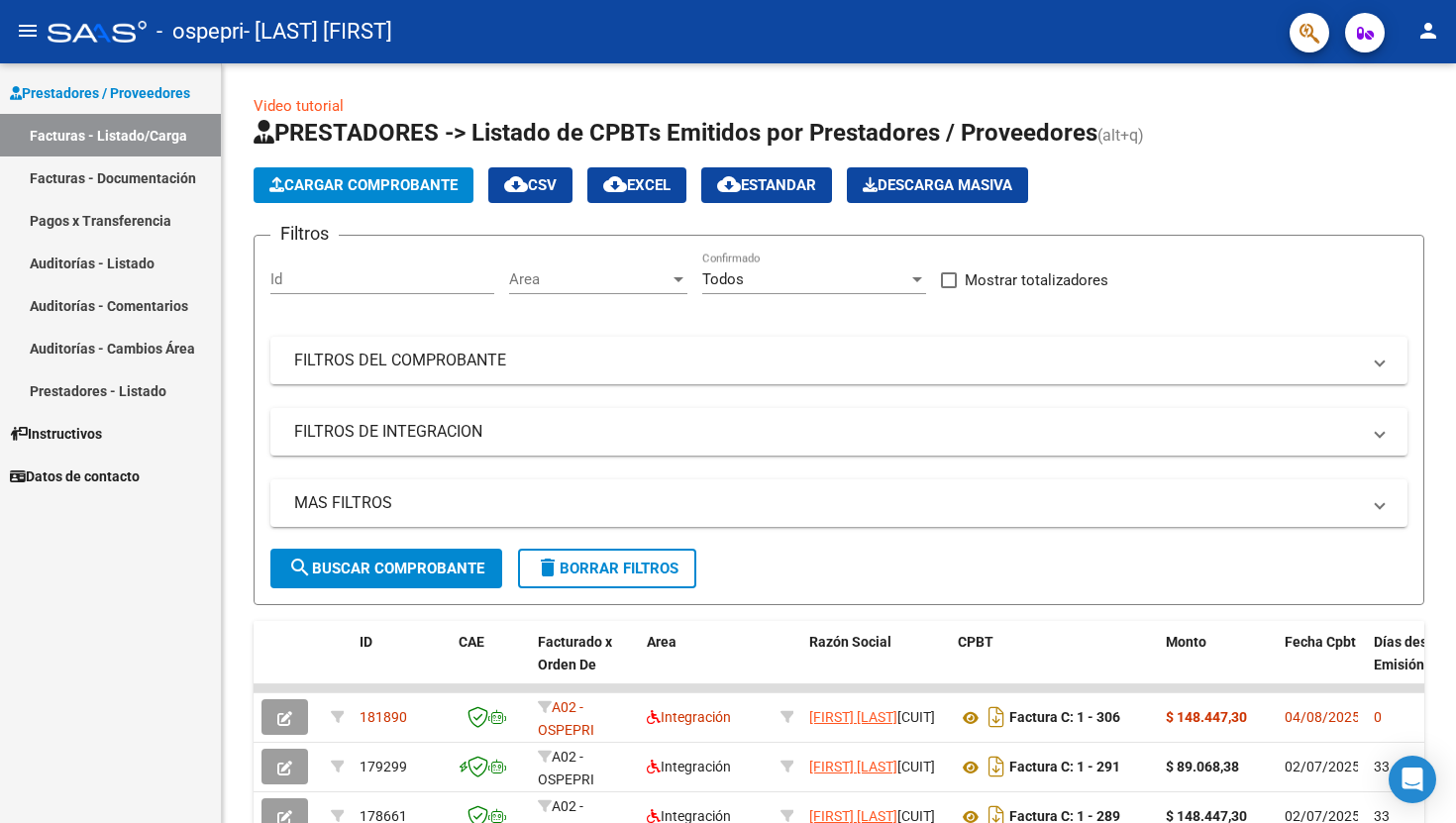 click on "Prestadores / Proveedores Facturas - Listado/Carga Facturas - Documentación Pagos x Transferencia Auditorías - Listado Auditorías - Comentarios Auditorías - Cambios Área Prestadores - Listado    Instructivos    Datos de contacto" at bounding box center [110, 443] 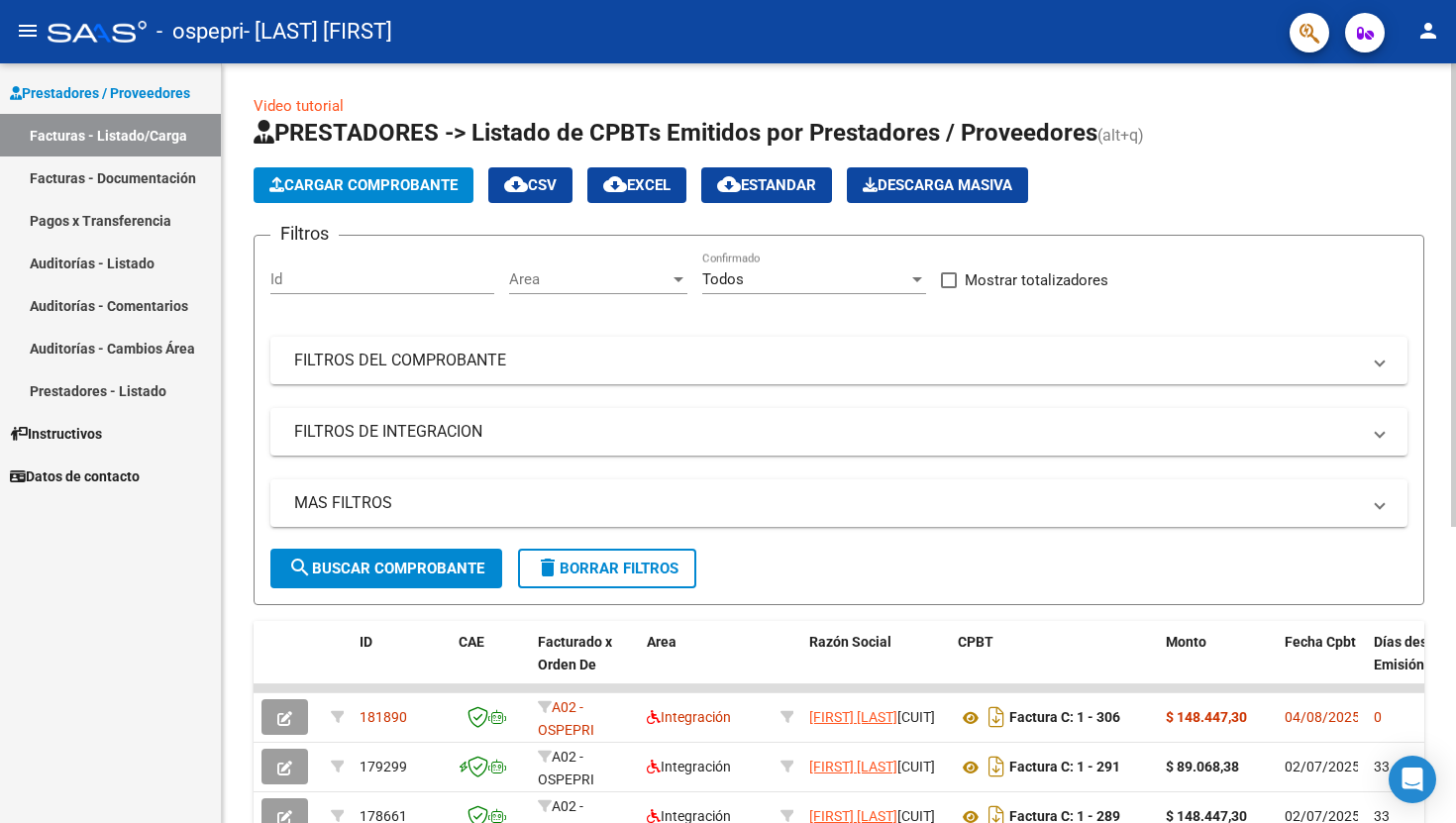 click on "Cargar Comprobante" 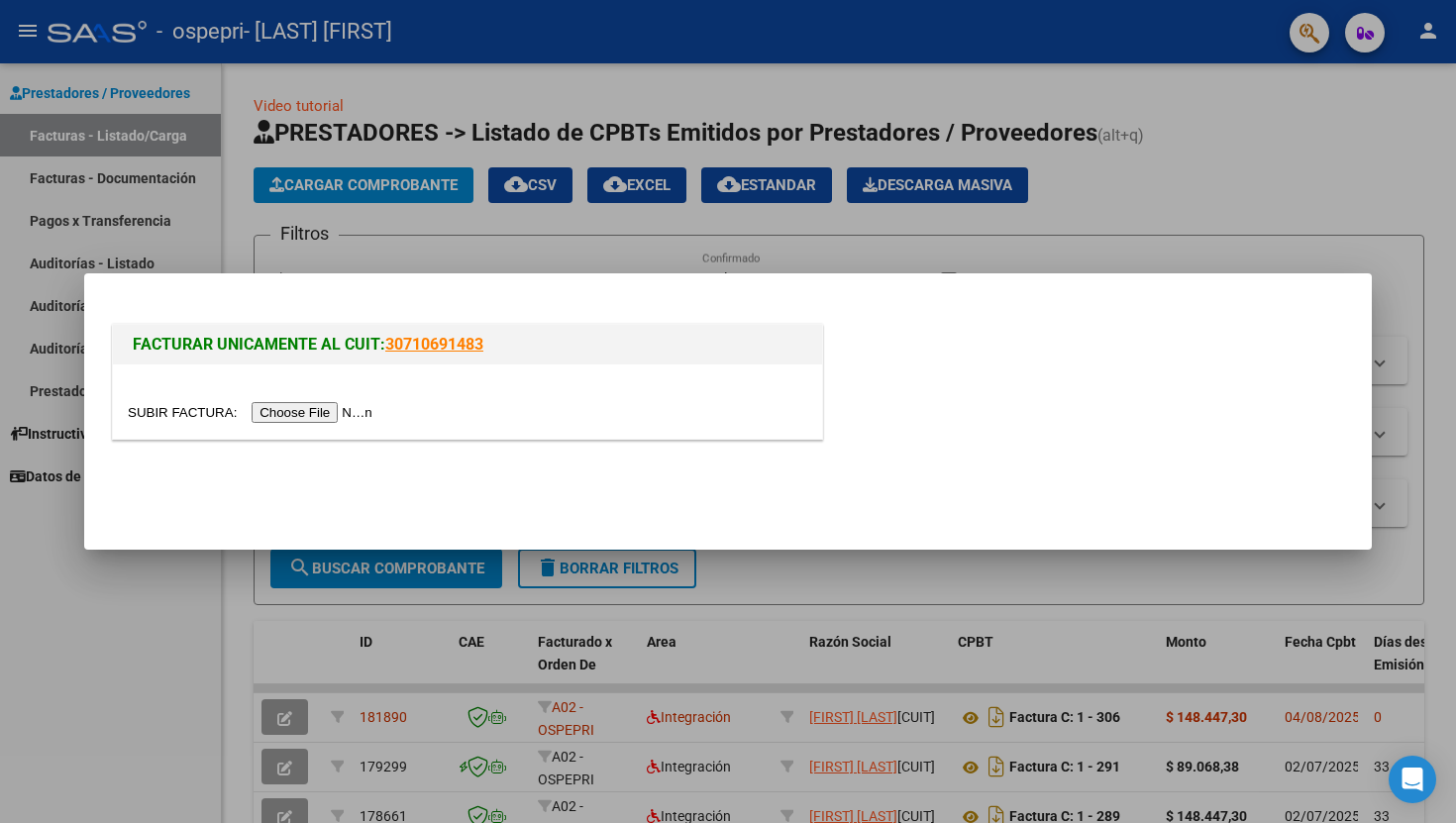 click at bounding box center [253, 412] 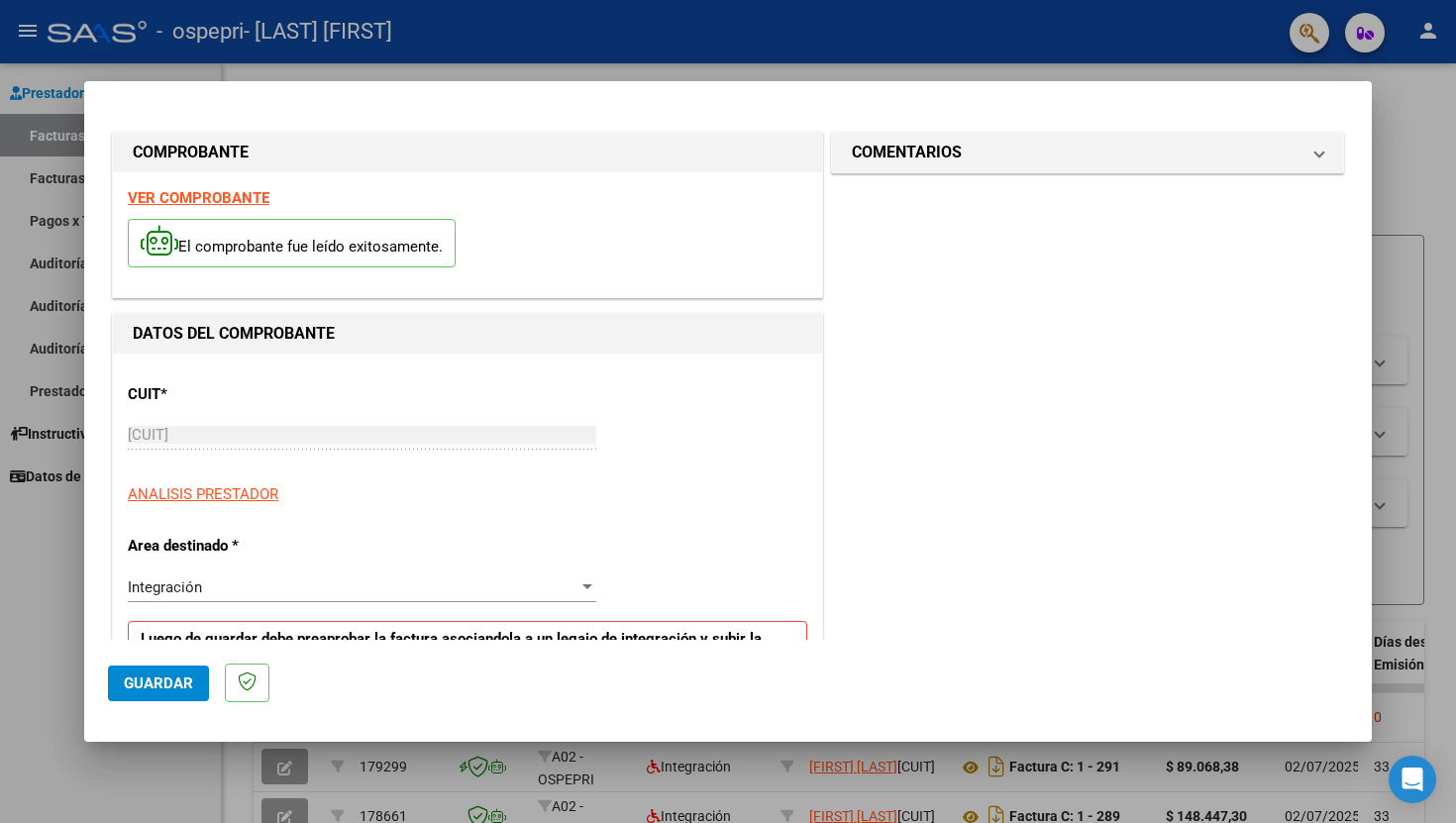click on "CUIT  *   [CUIT] Ingresar CUIT  ANALISIS PRESTADOR" at bounding box center [468, 437] 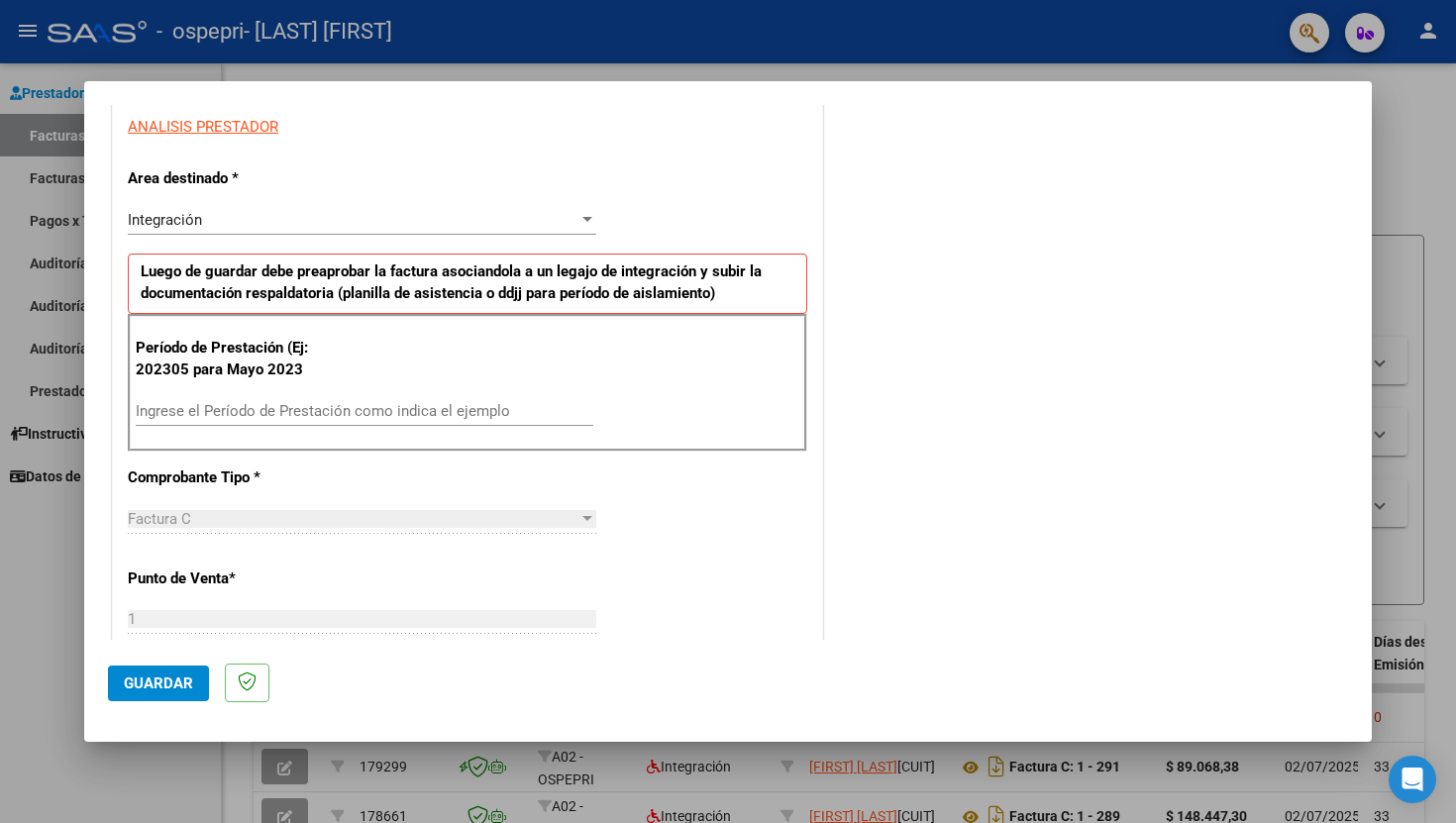 scroll, scrollTop: 381, scrollLeft: 0, axis: vertical 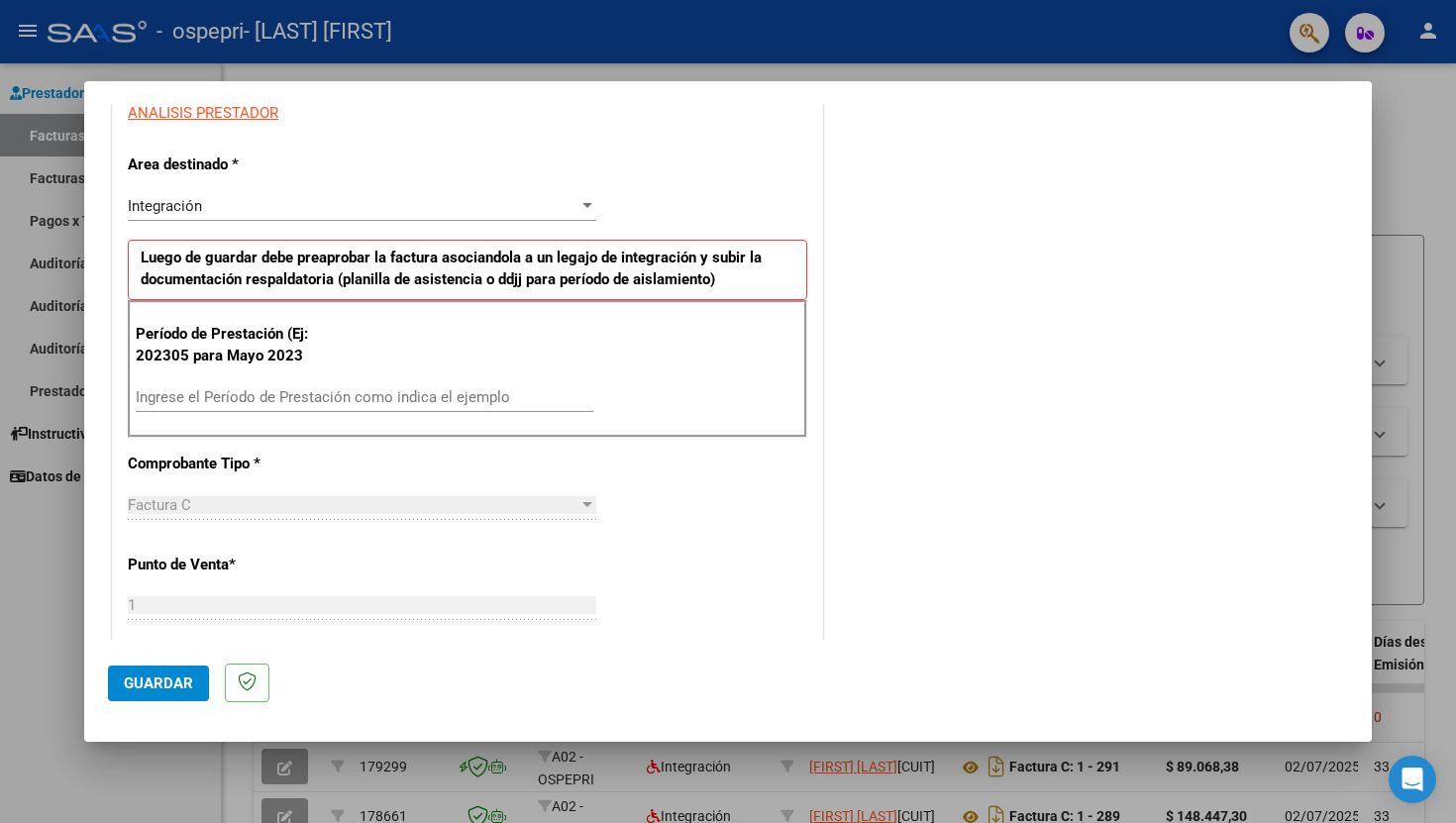 click on "Ingrese el Período de Prestación como indica el ejemplo" at bounding box center (364, 397) 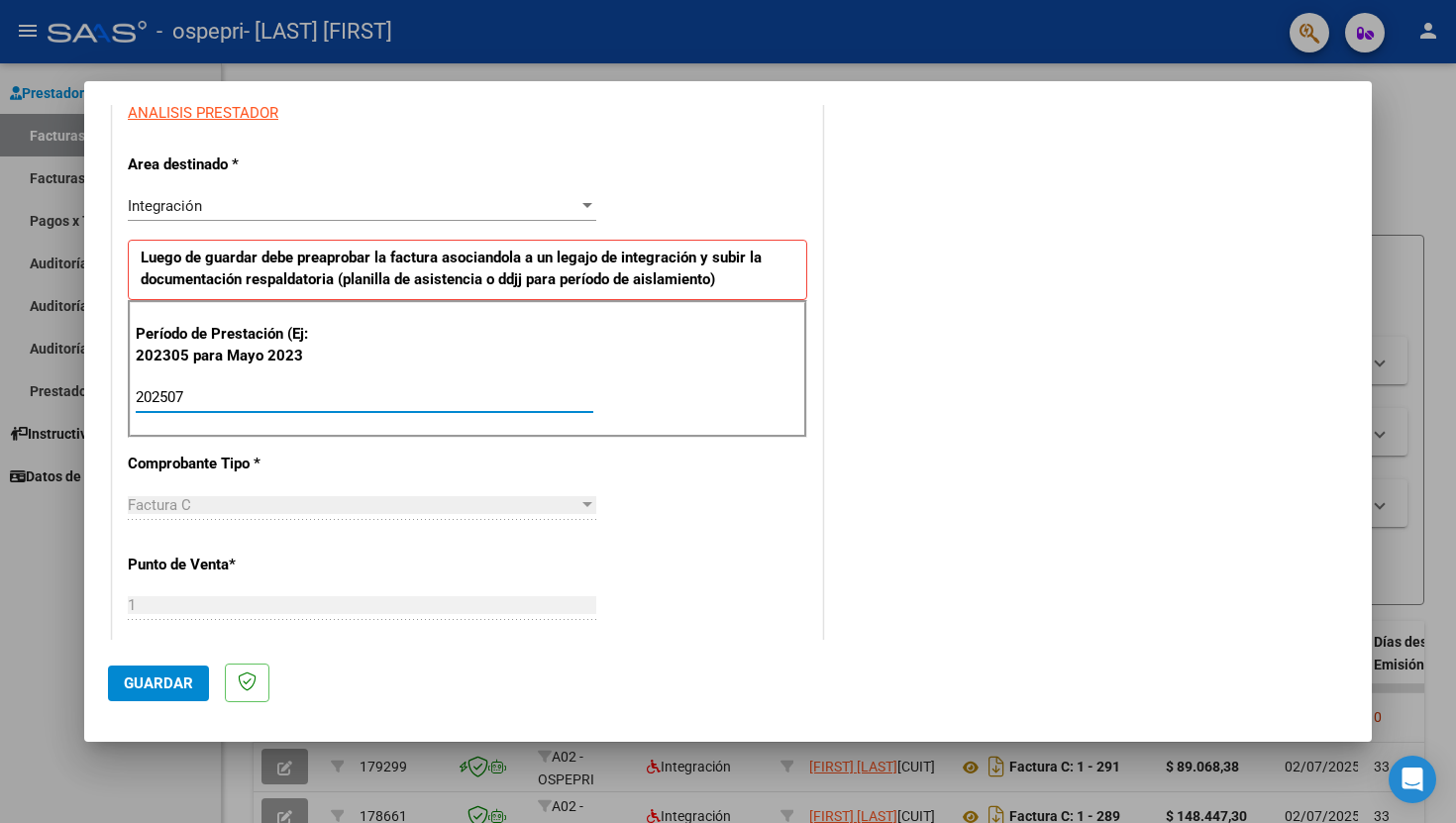 type on "202507" 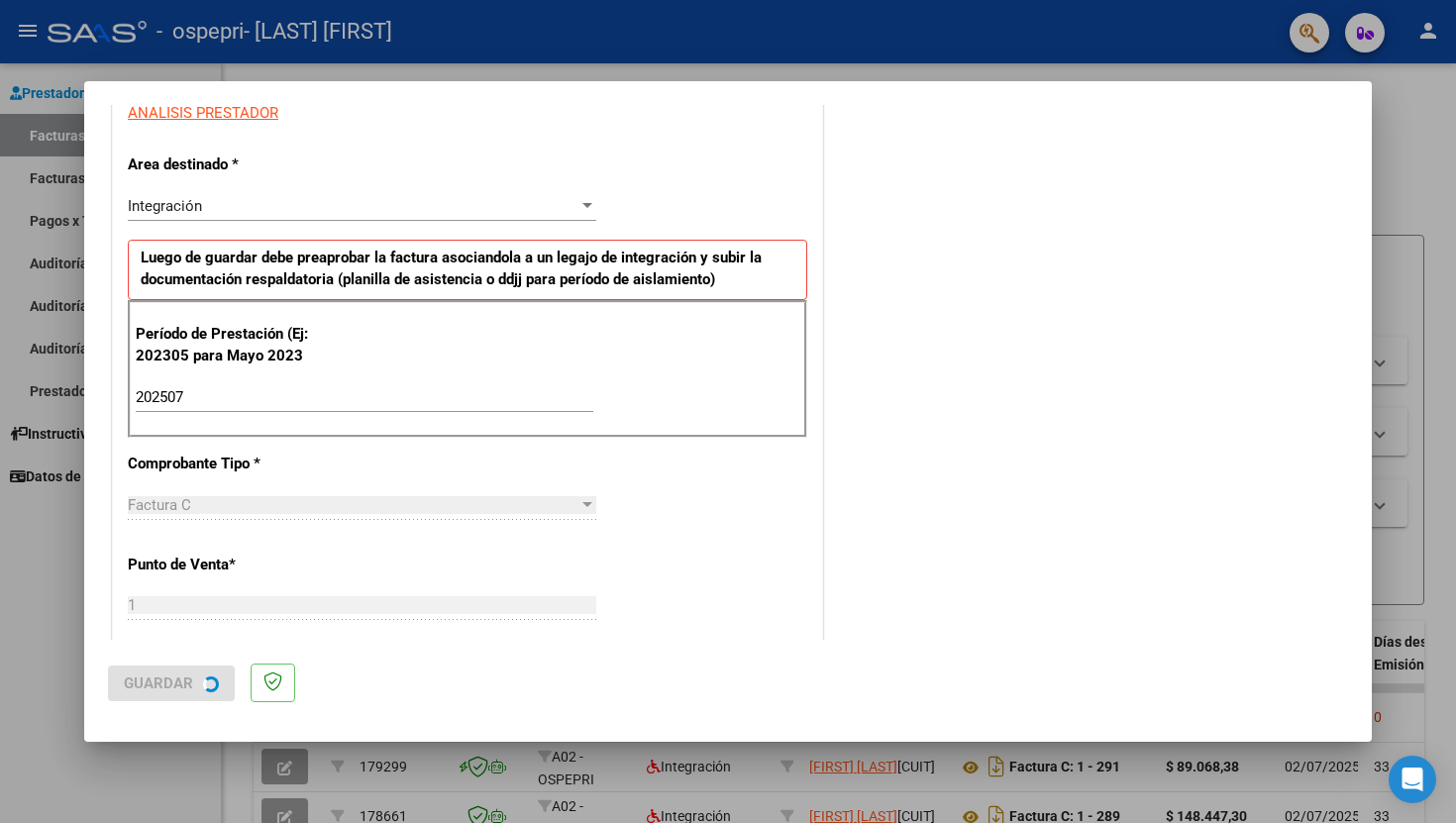 scroll, scrollTop: 0, scrollLeft: 0, axis: both 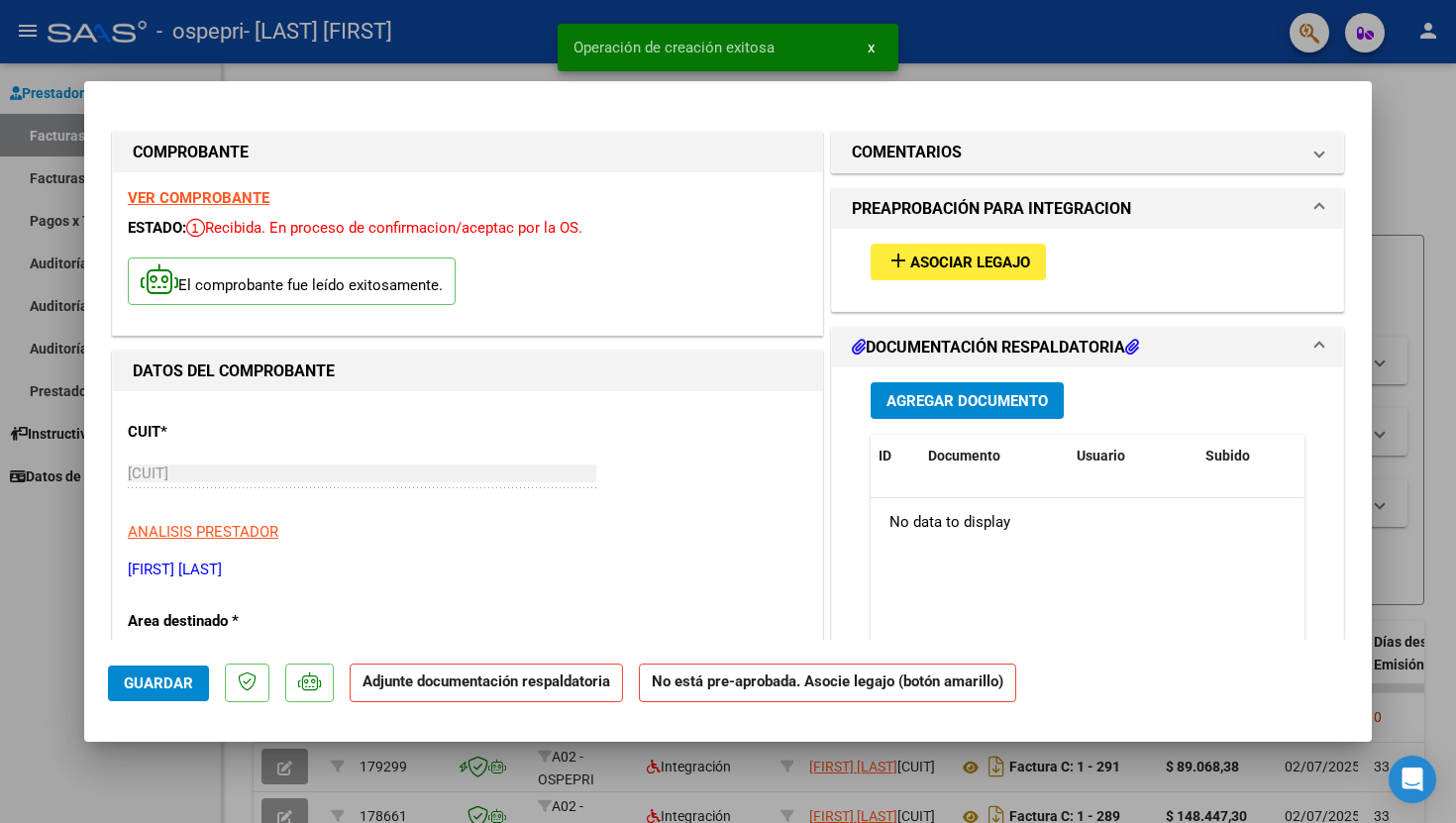 click on "Asociar Legajo" at bounding box center (970, 262) 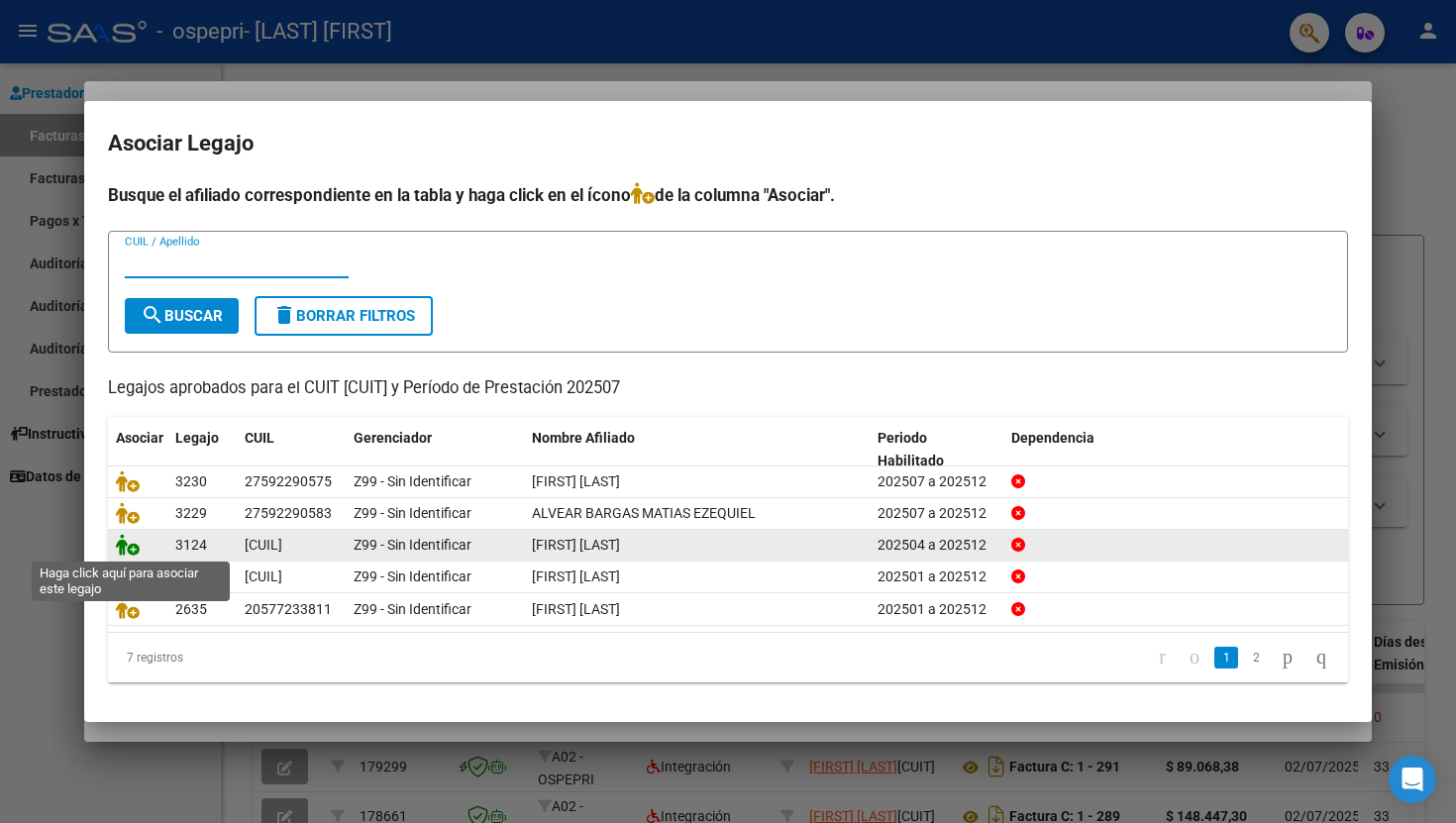 click 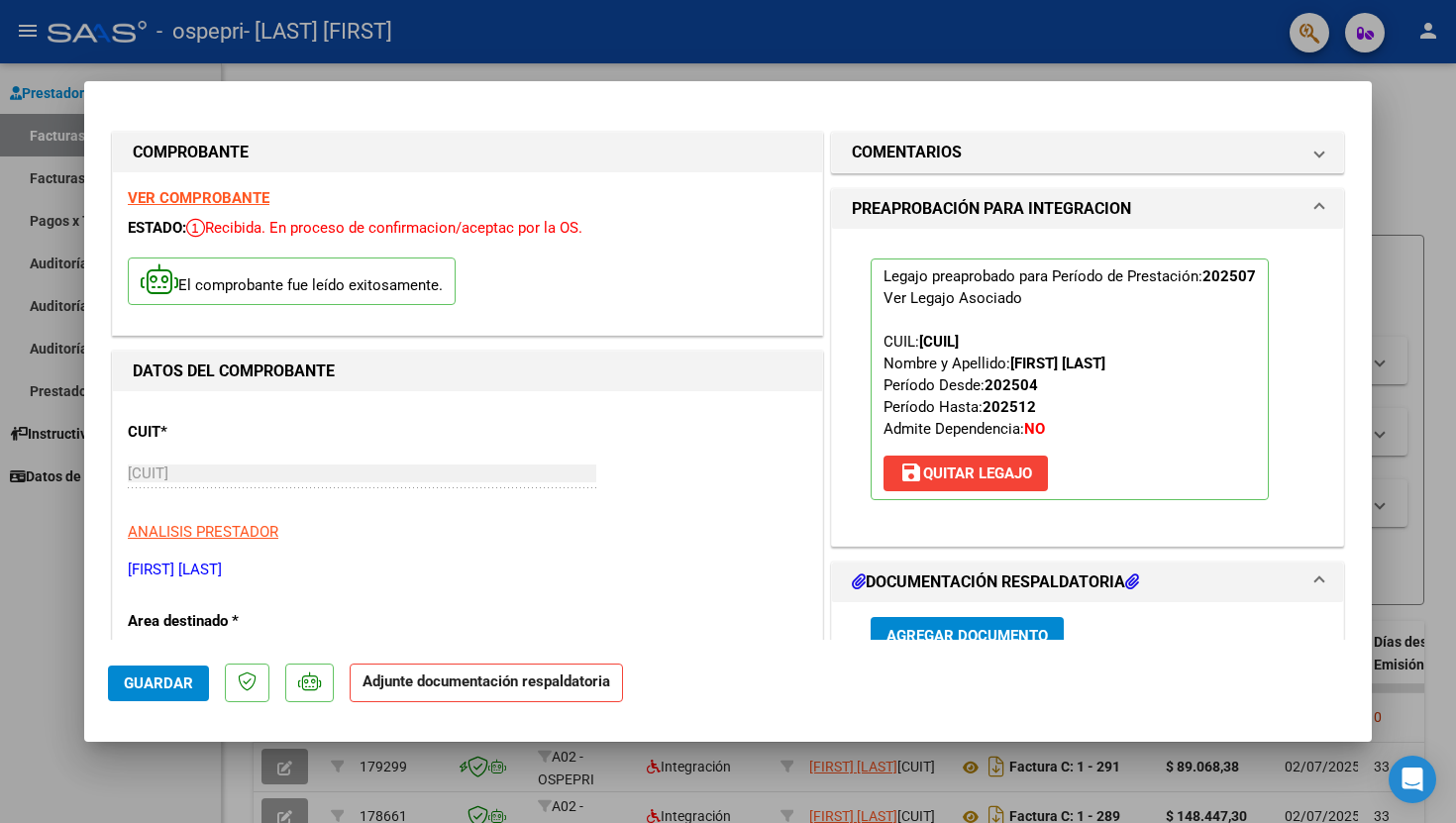 click on "Agregar Documento" at bounding box center (967, 636) 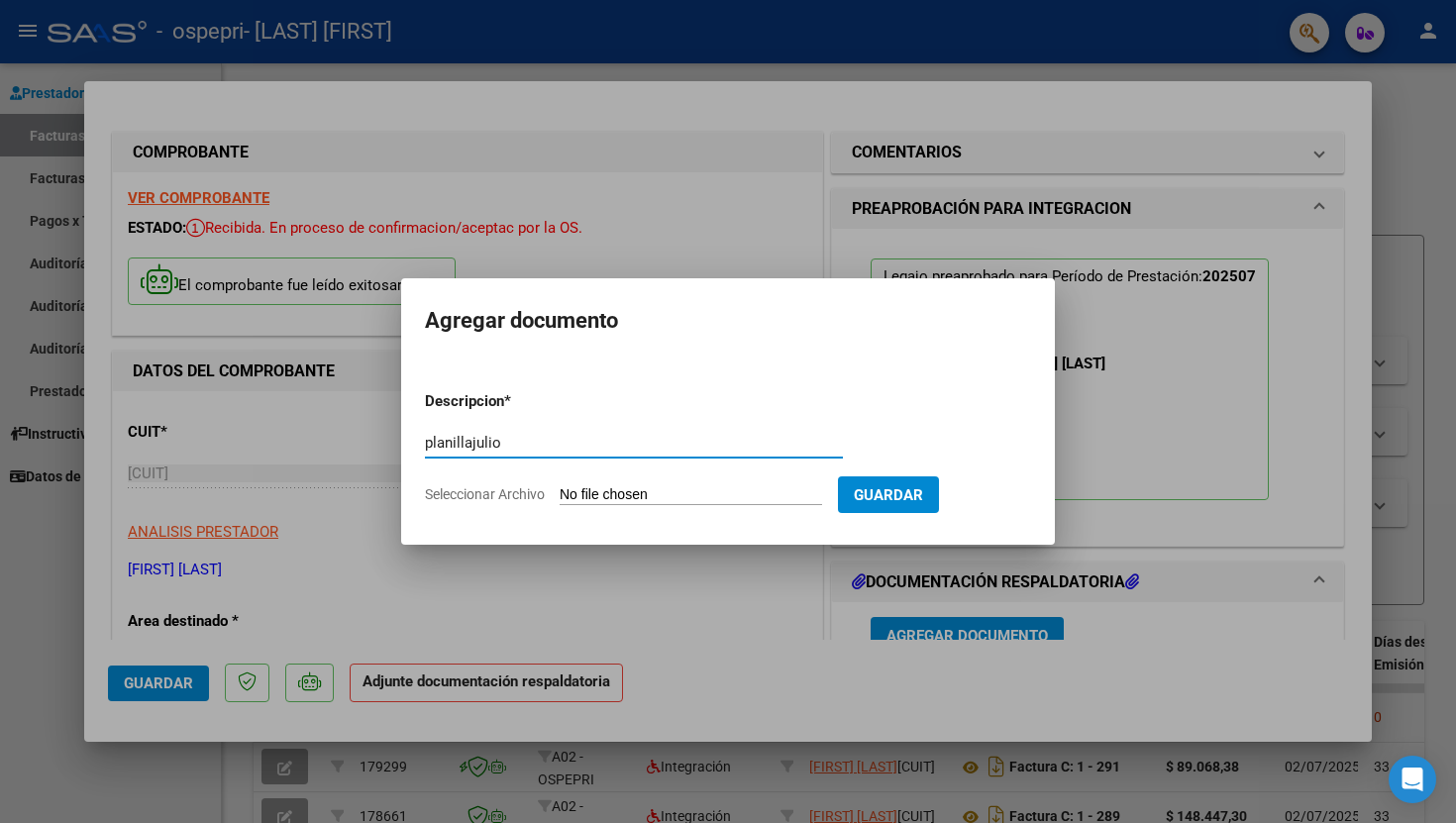 type on "planillajulio" 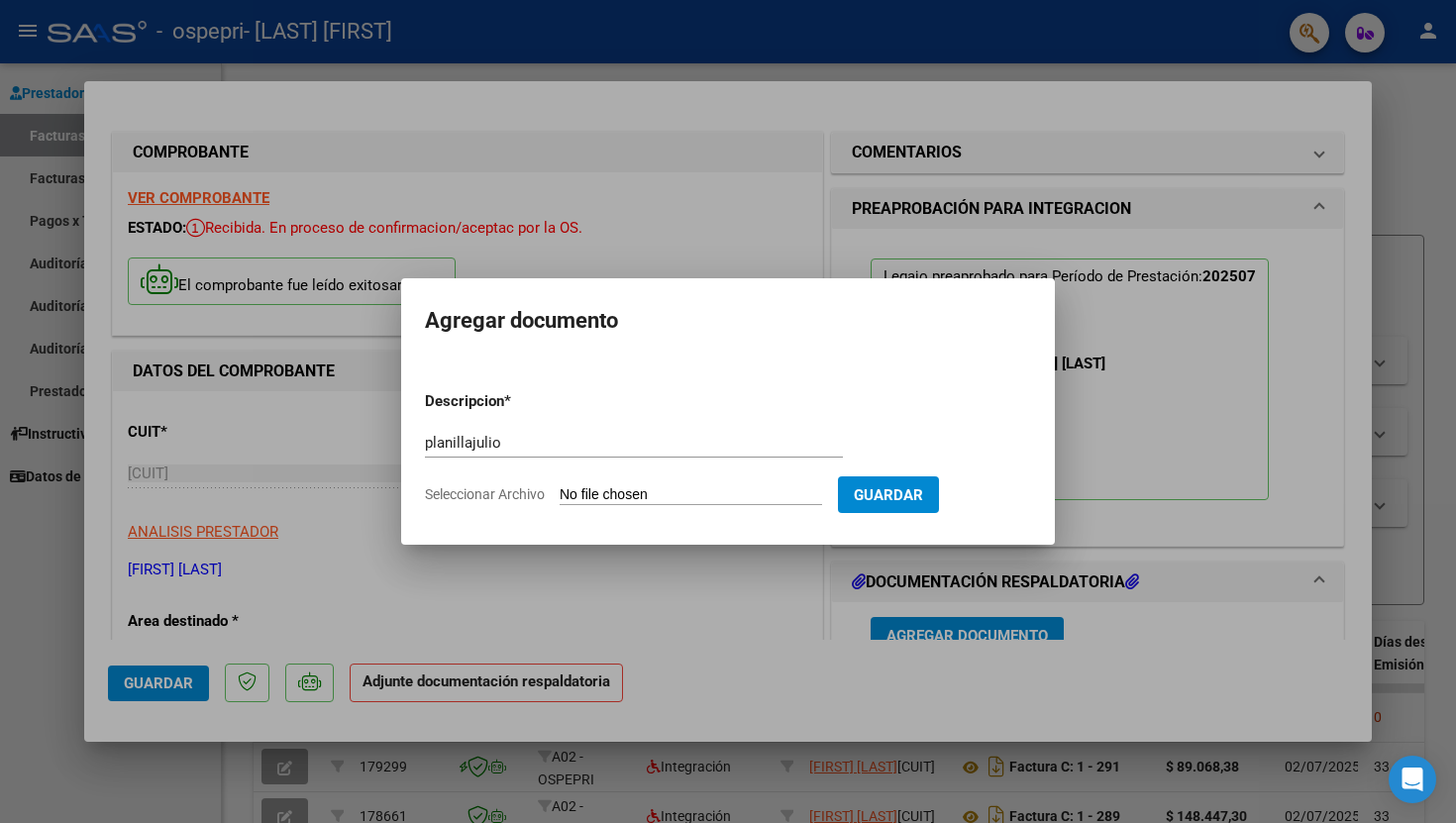 type on "C:\fakepath\planillaquinteros.jpeg" 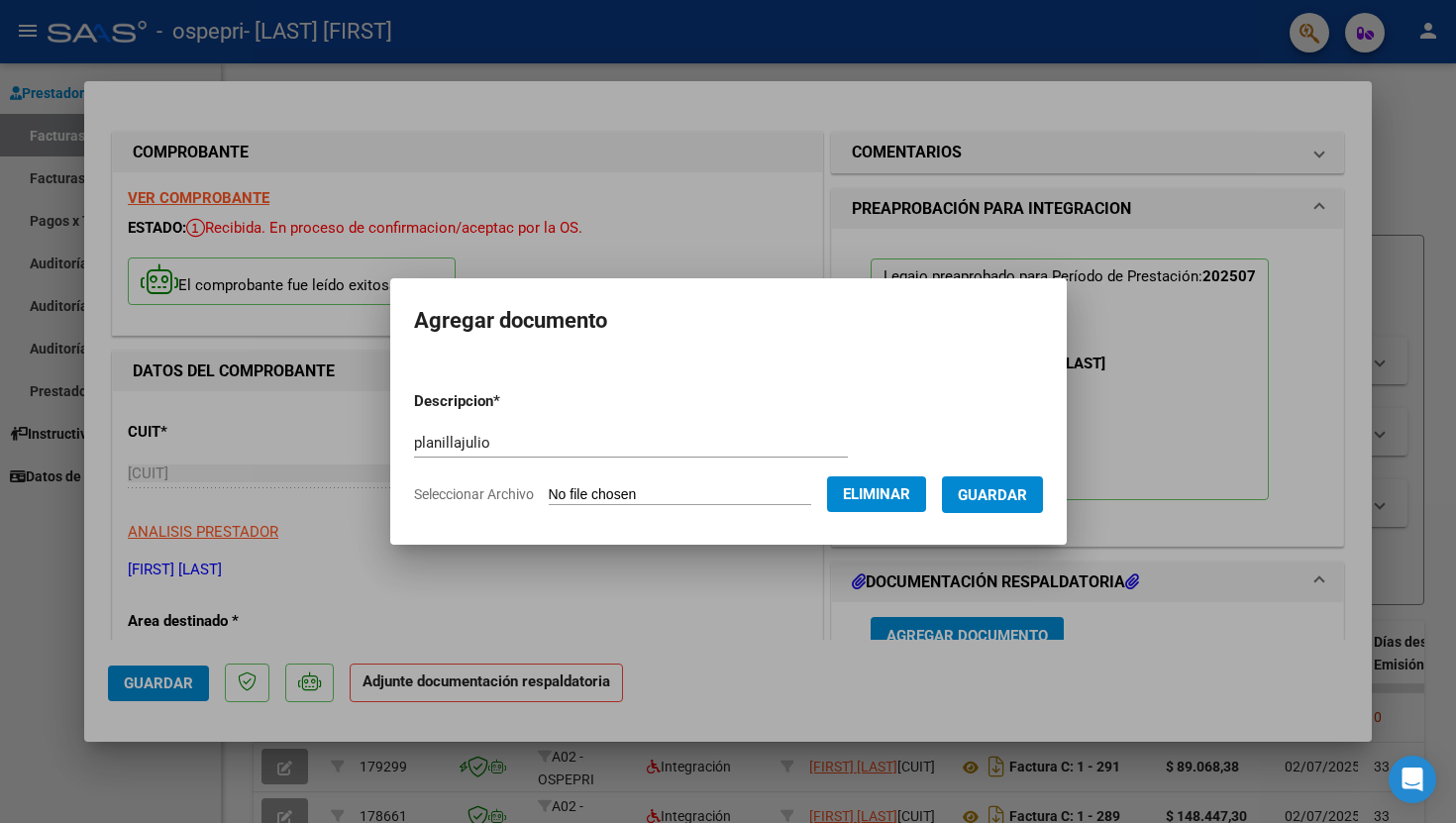 click on "Guardar" at bounding box center (992, 495) 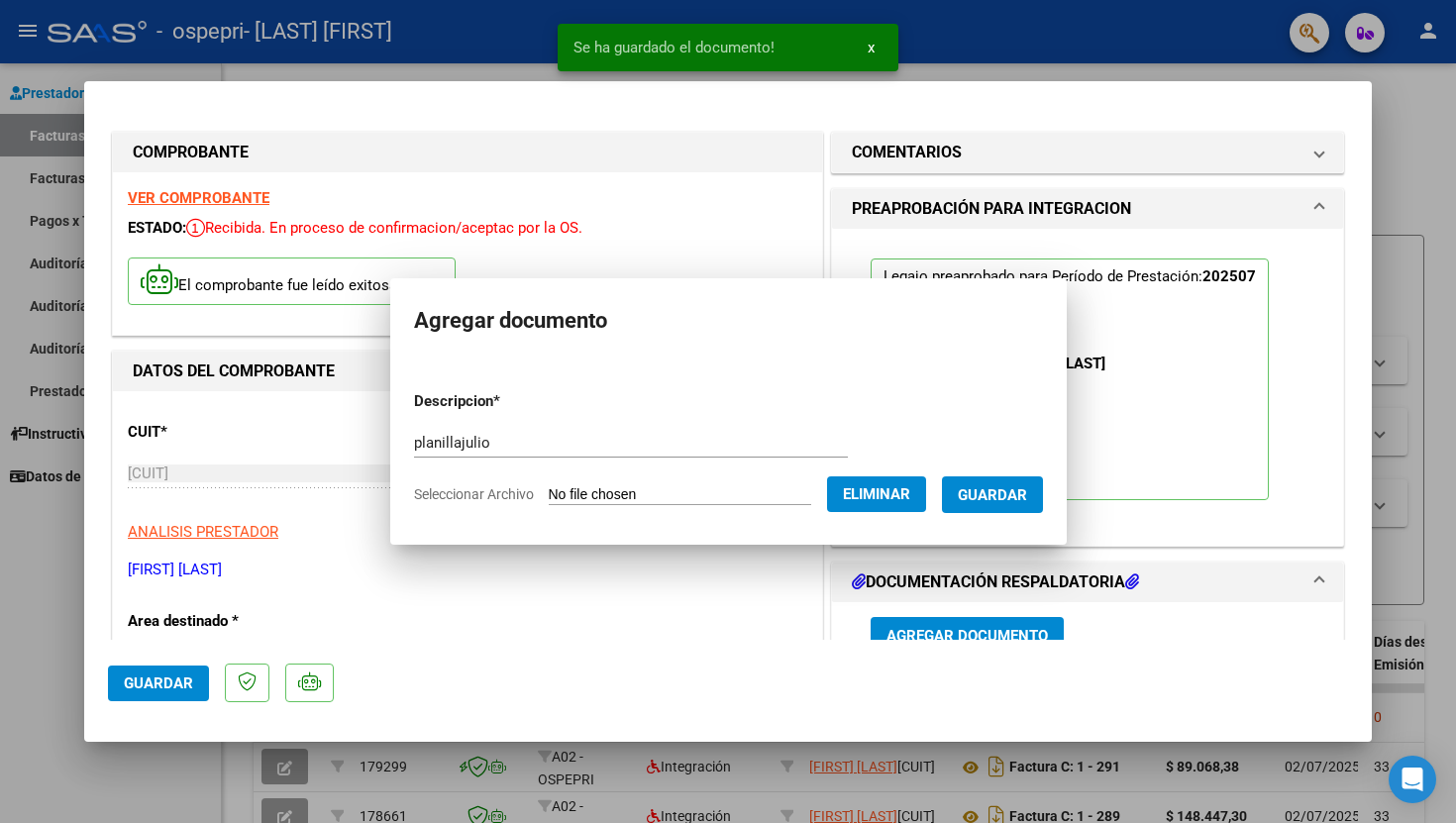 scroll, scrollTop: 13, scrollLeft: 0, axis: vertical 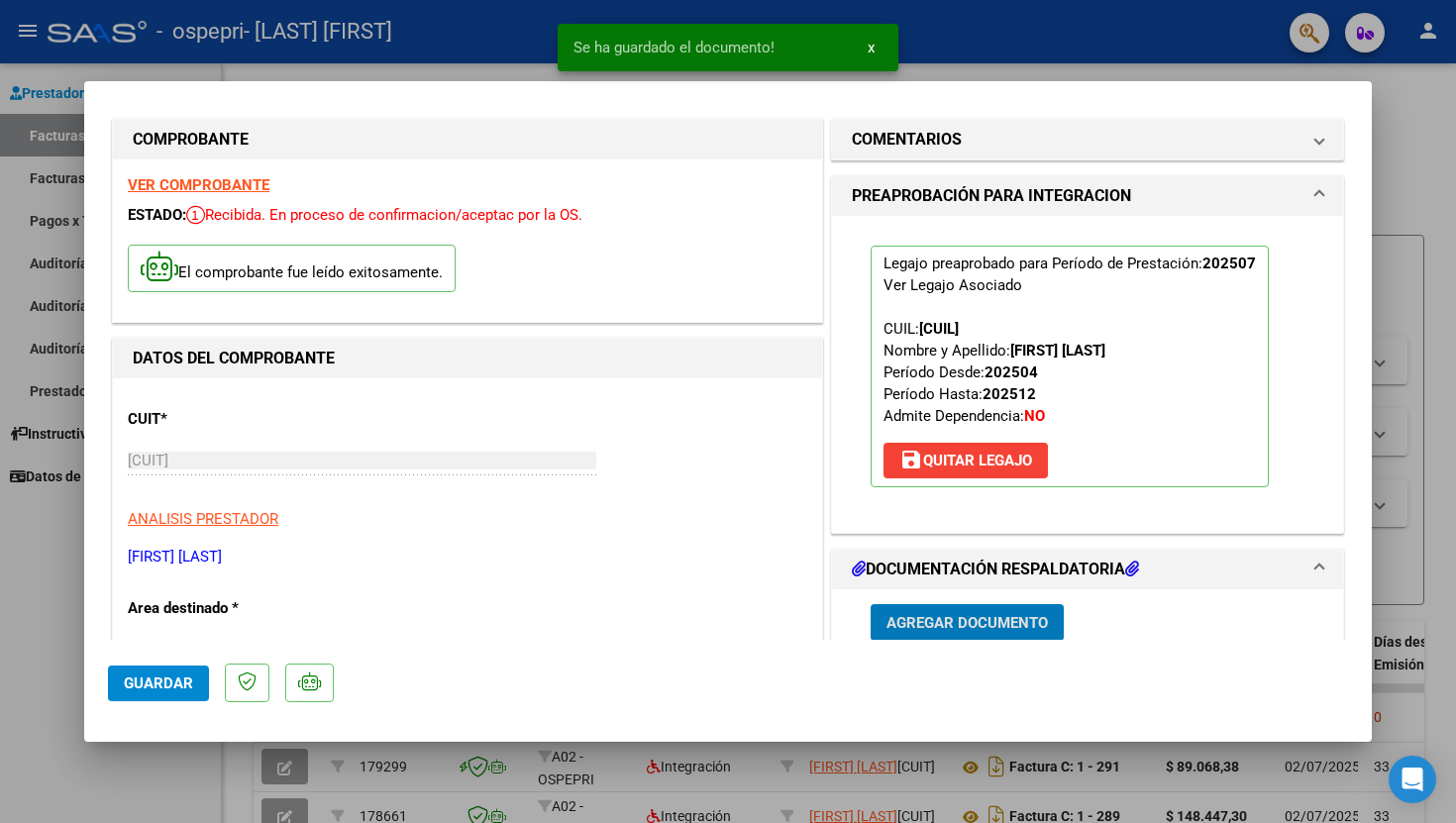 click on "Guardar" 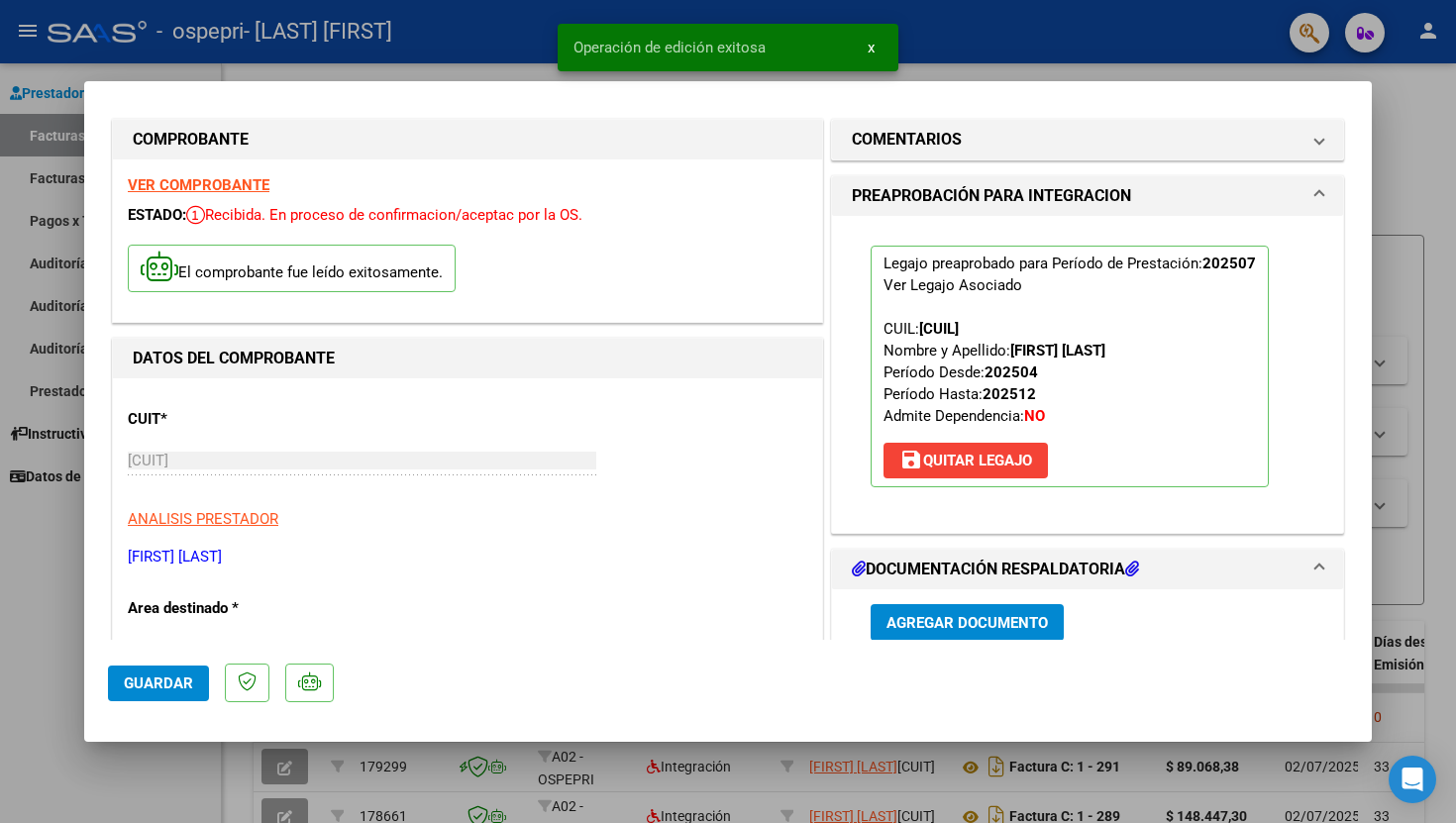 type 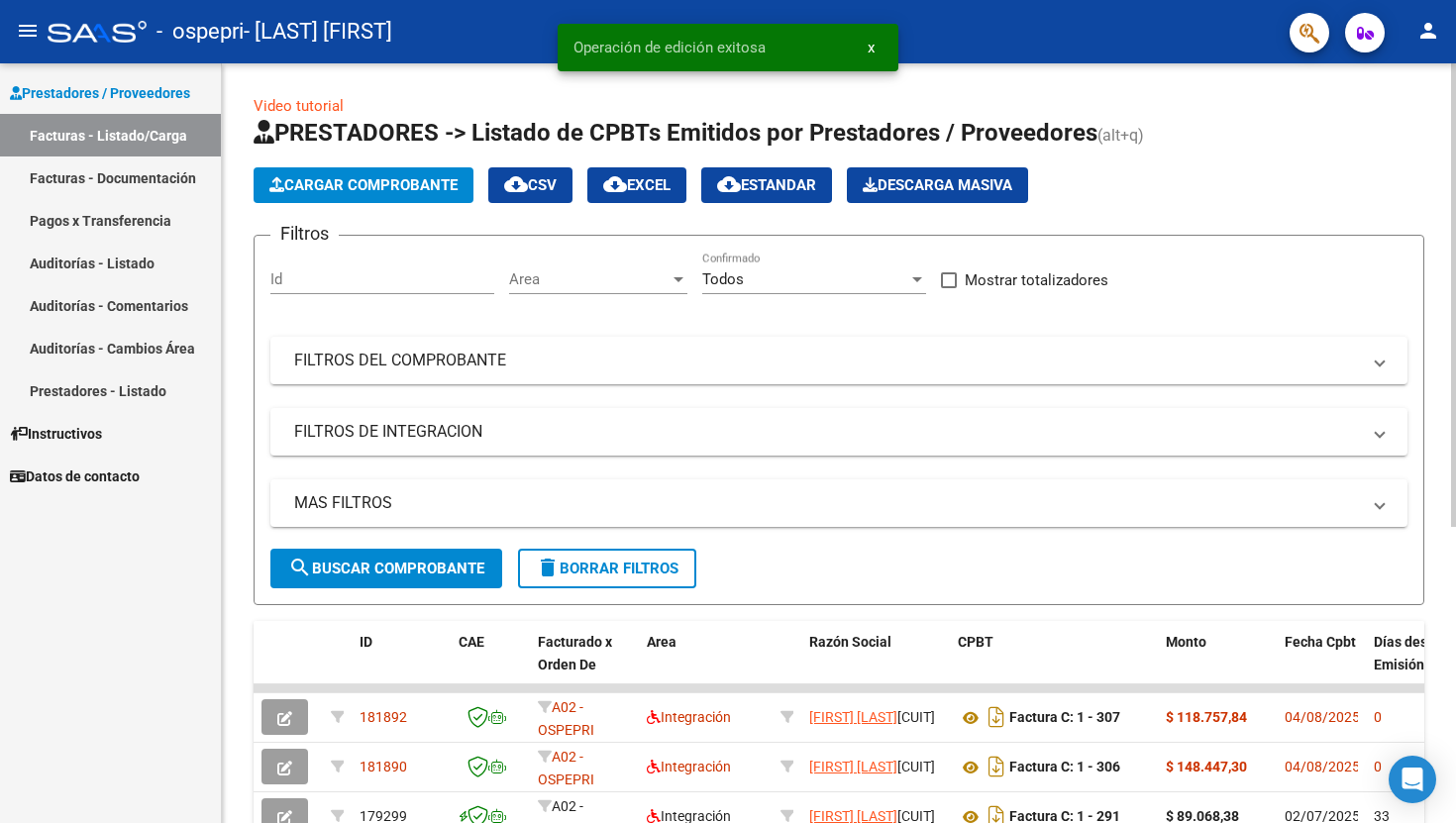 click on "Cargar Comprobante" 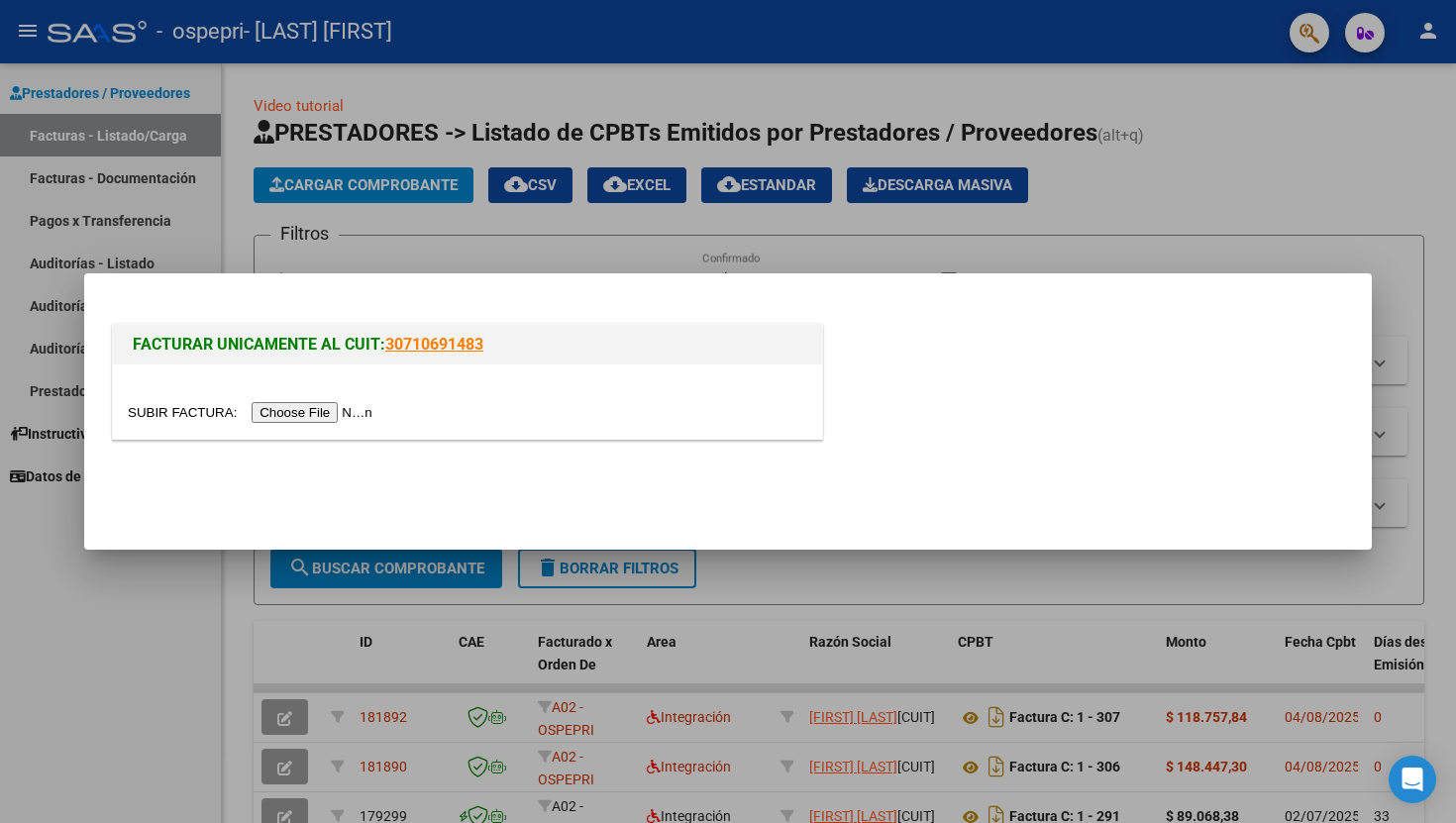 click at bounding box center (253, 412) 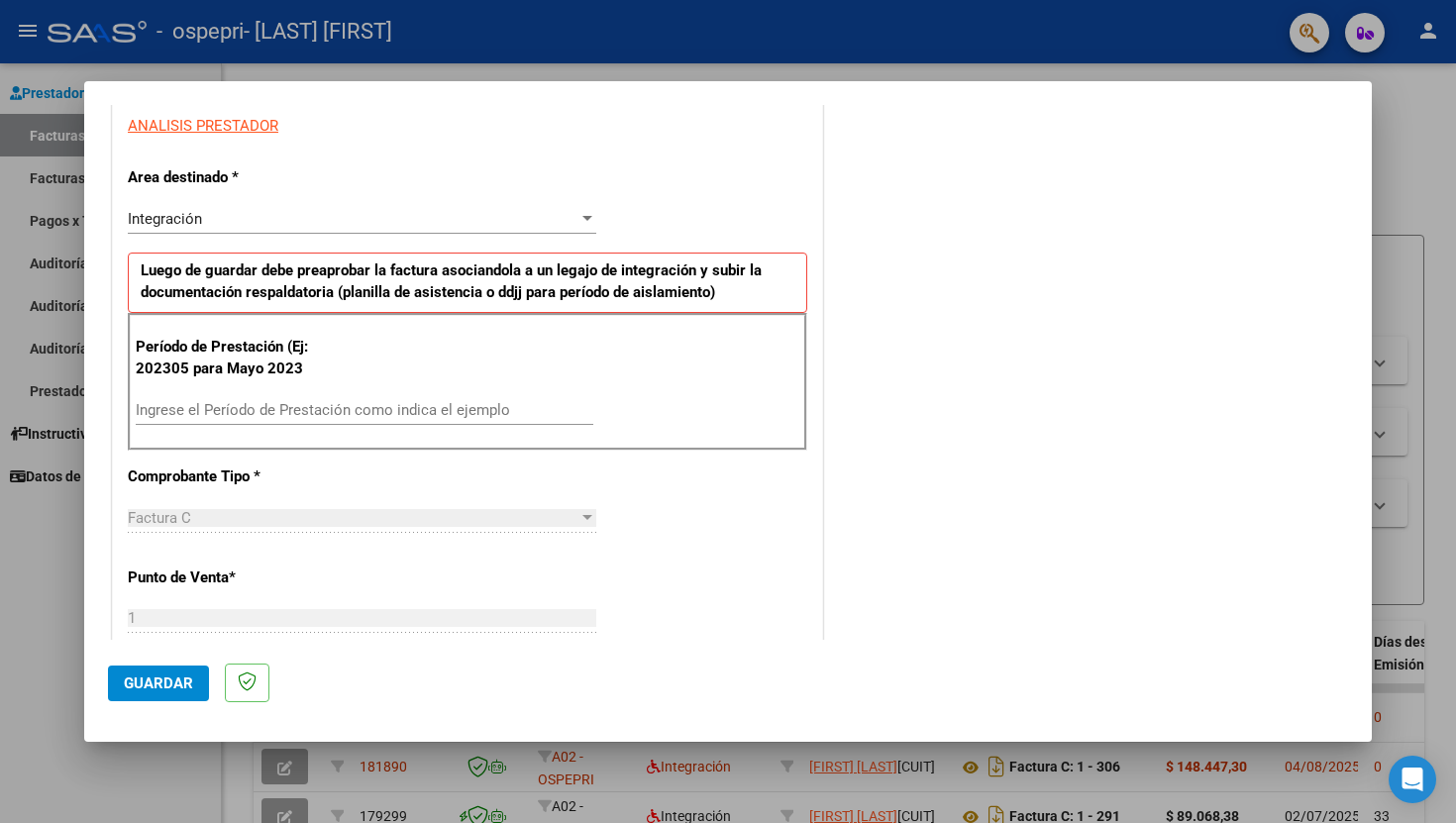 scroll, scrollTop: 380, scrollLeft: 0, axis: vertical 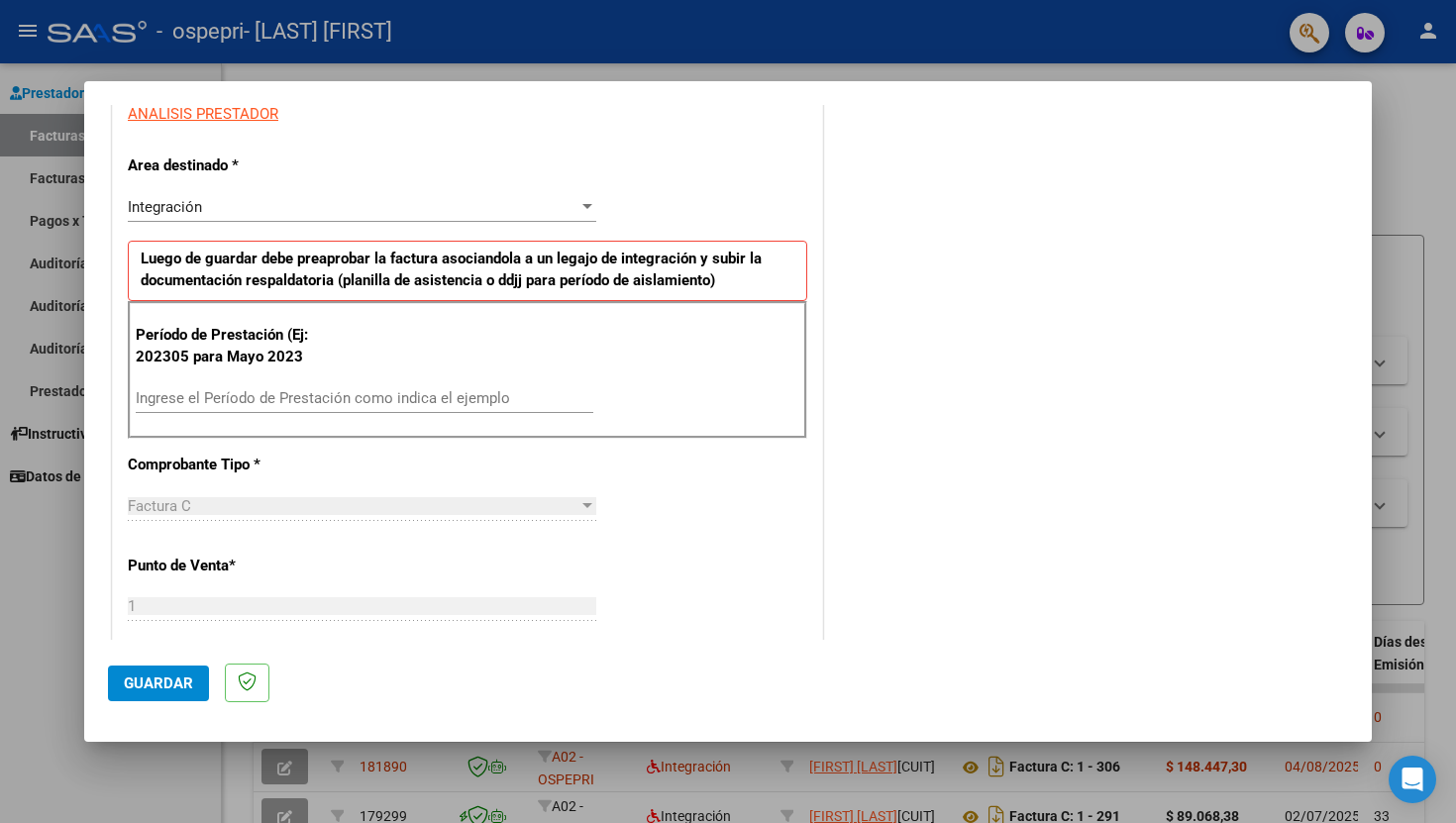 click on "Ingrese el Período de Prestación como indica el ejemplo" at bounding box center [364, 398] 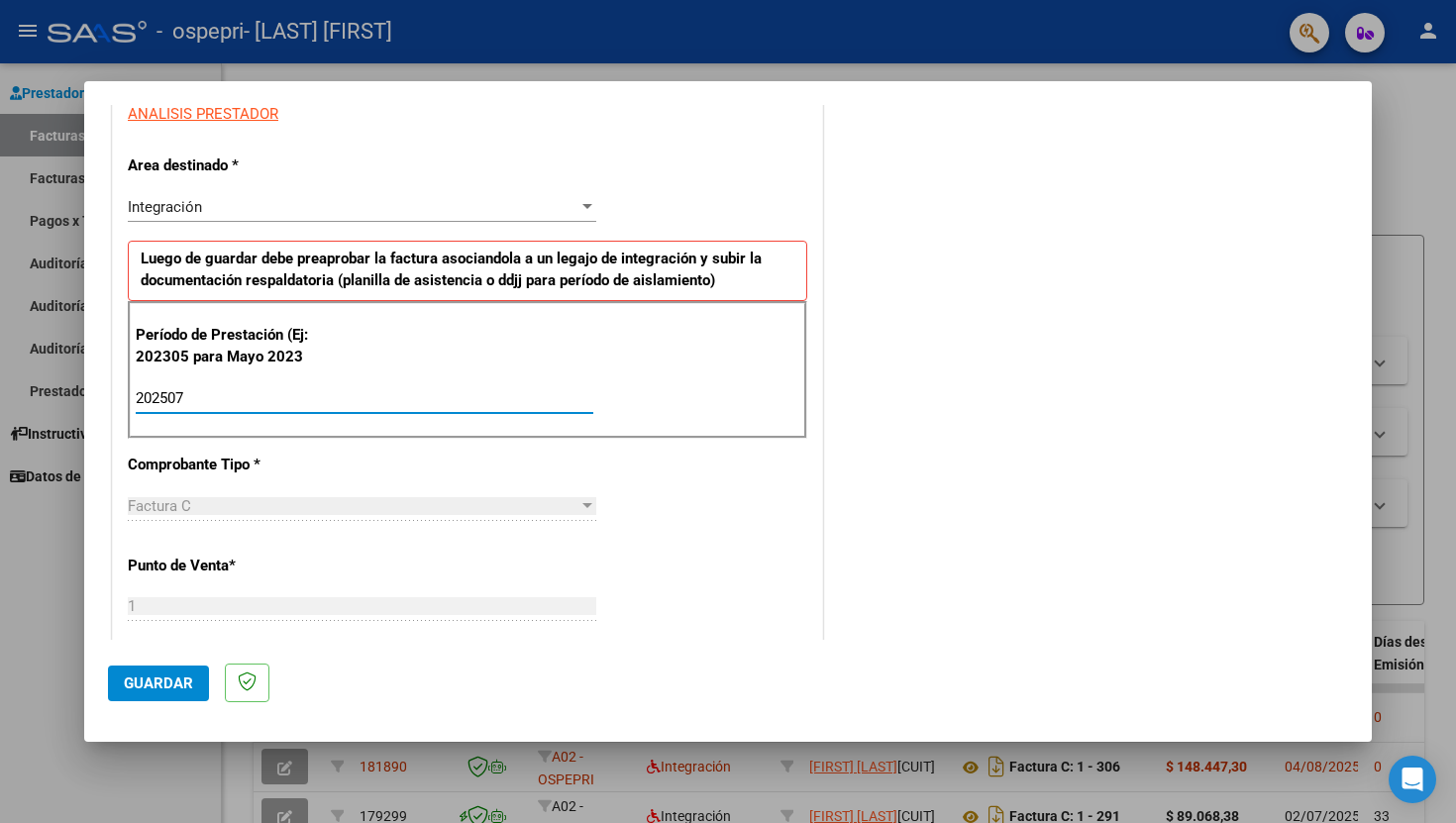 type on "202507" 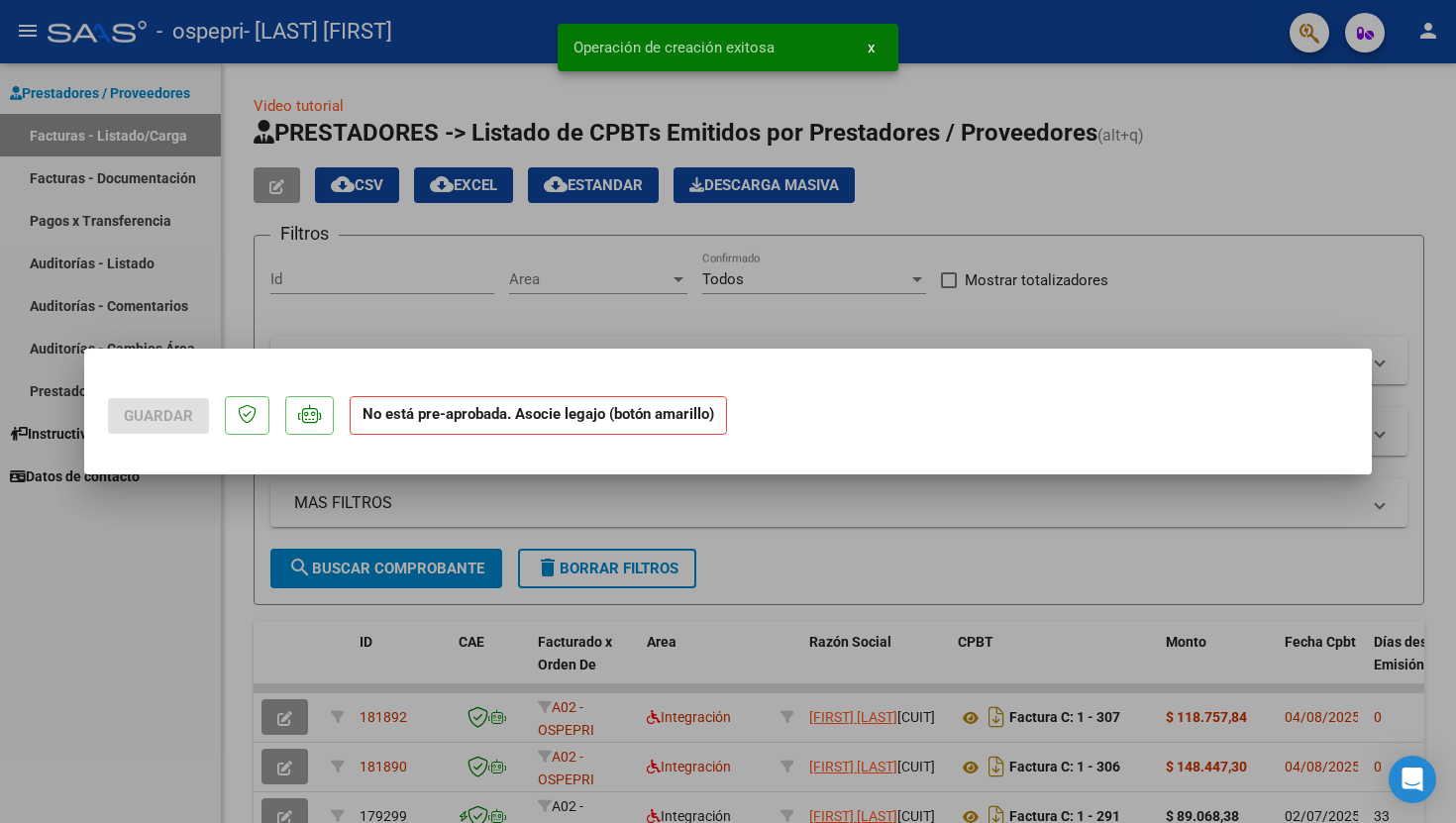 scroll, scrollTop: 0, scrollLeft: 0, axis: both 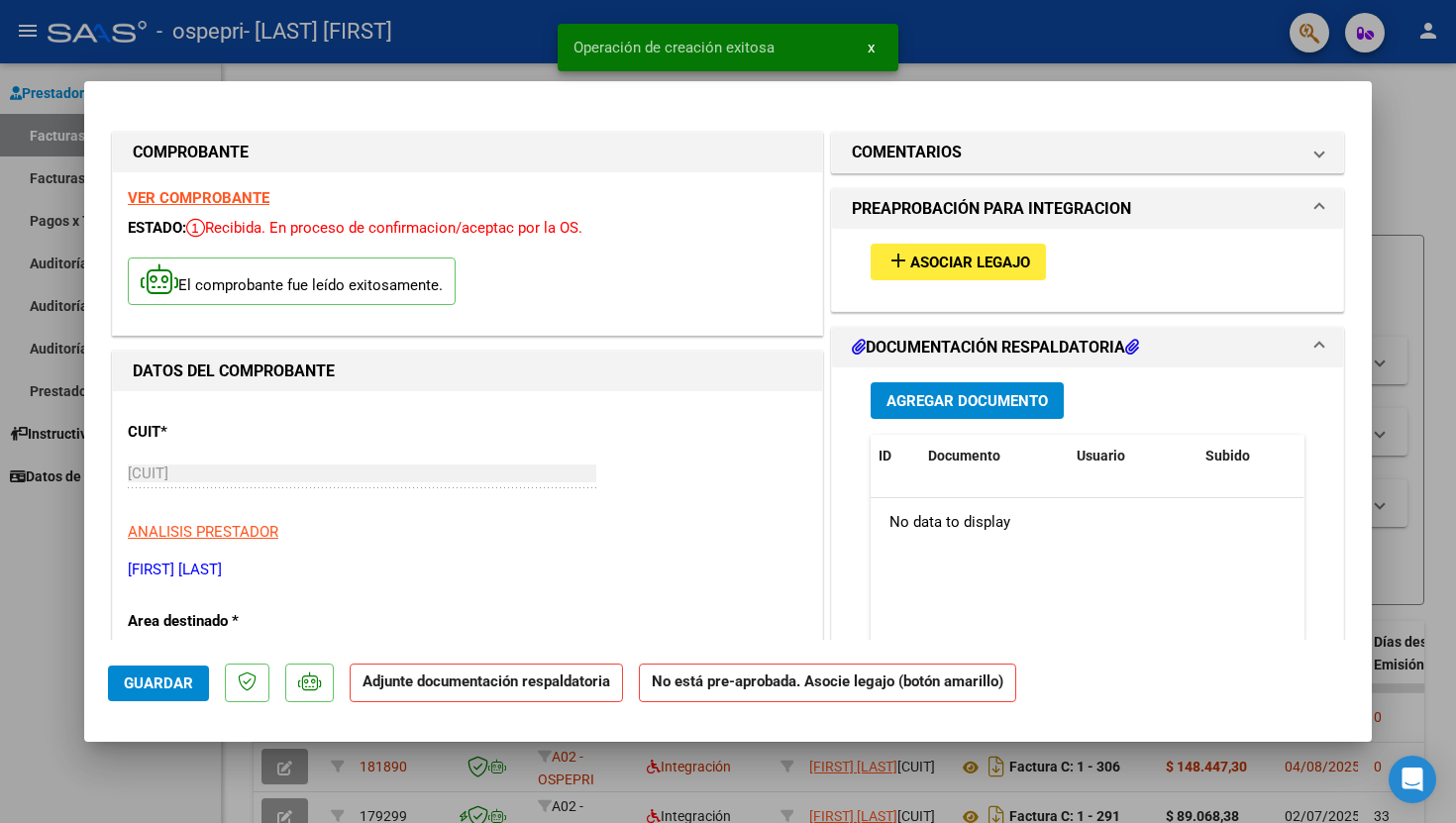 click on "Asociar Legajo" at bounding box center (970, 262) 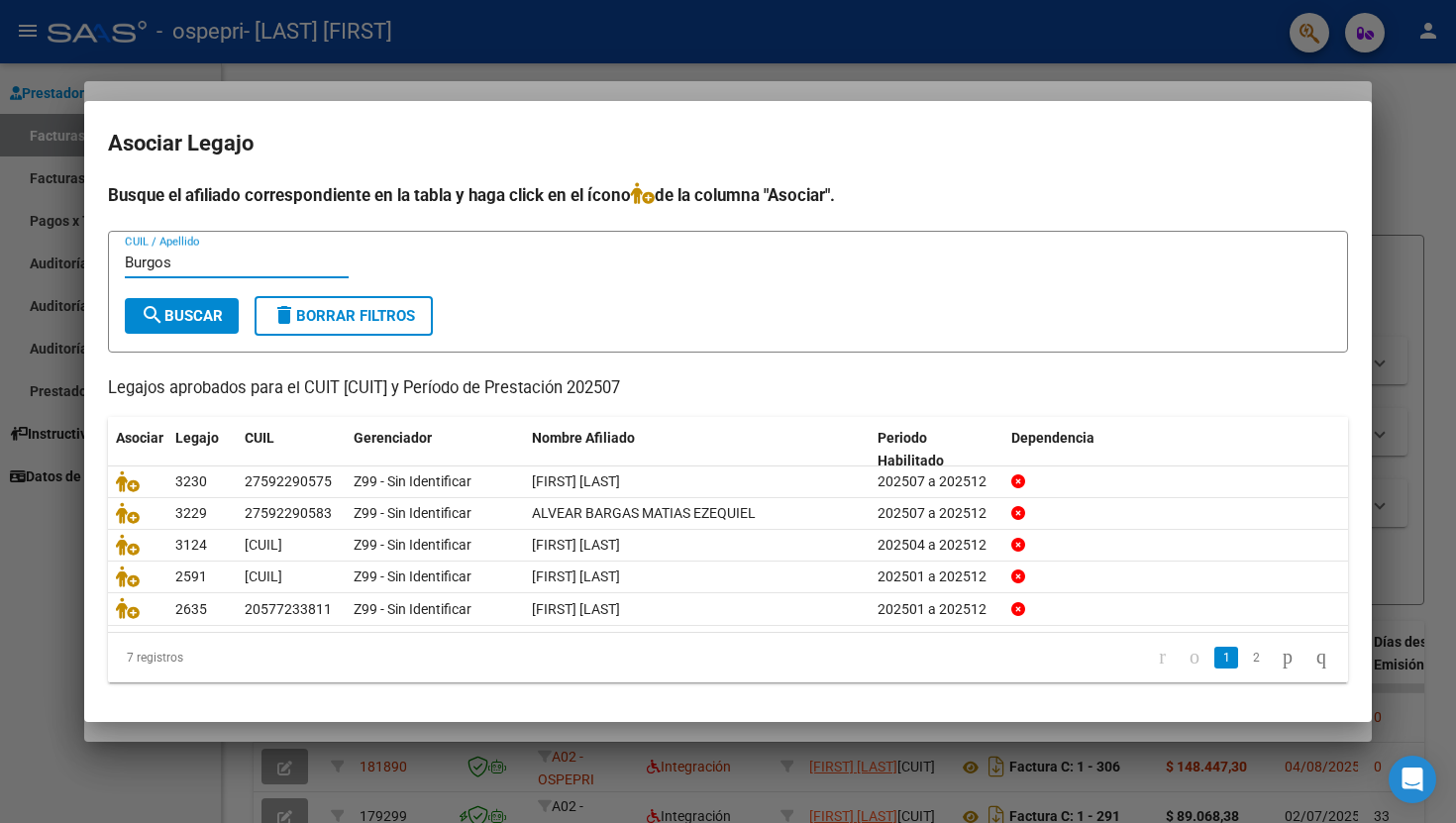 type on "Burgos" 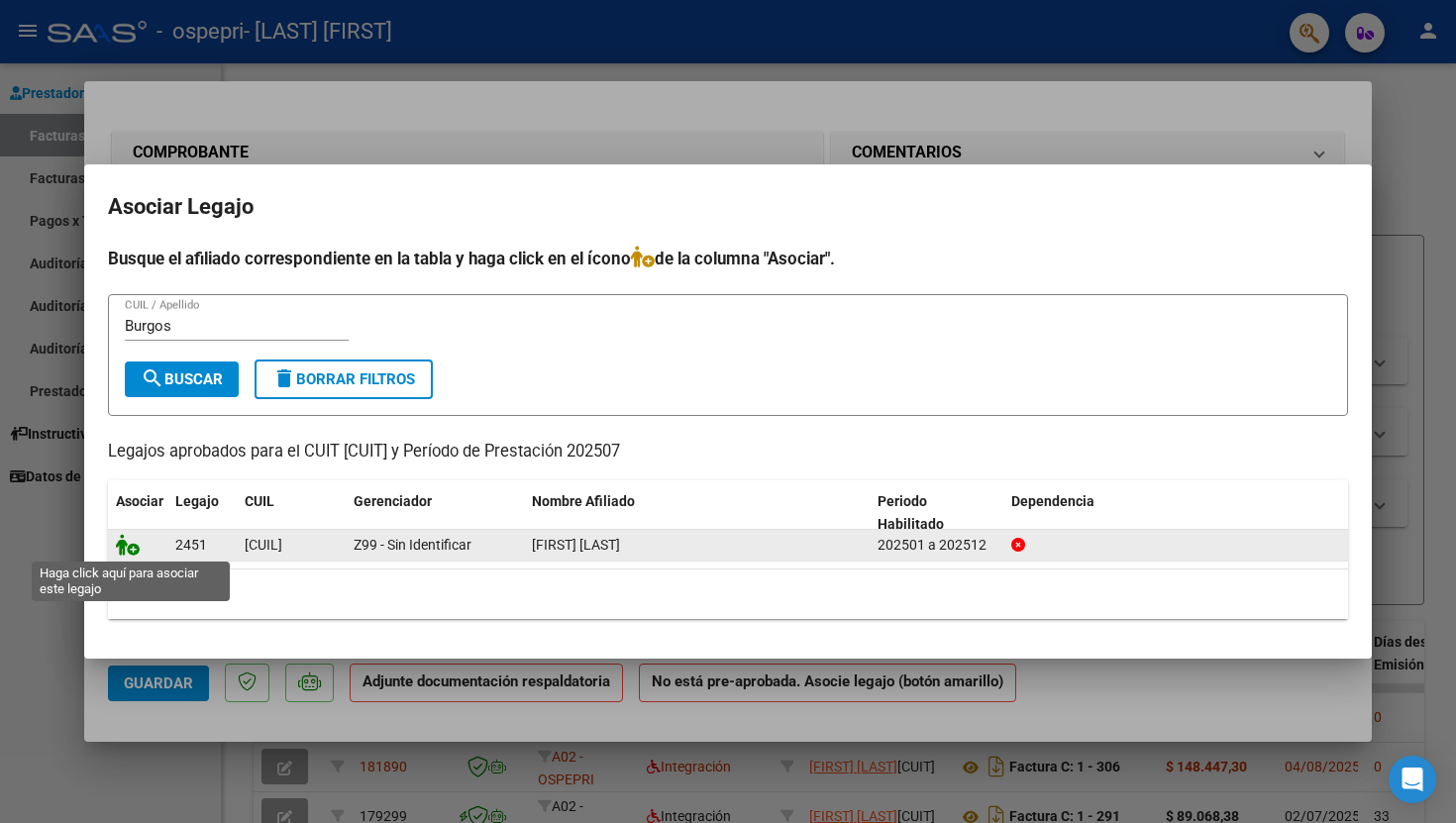 click 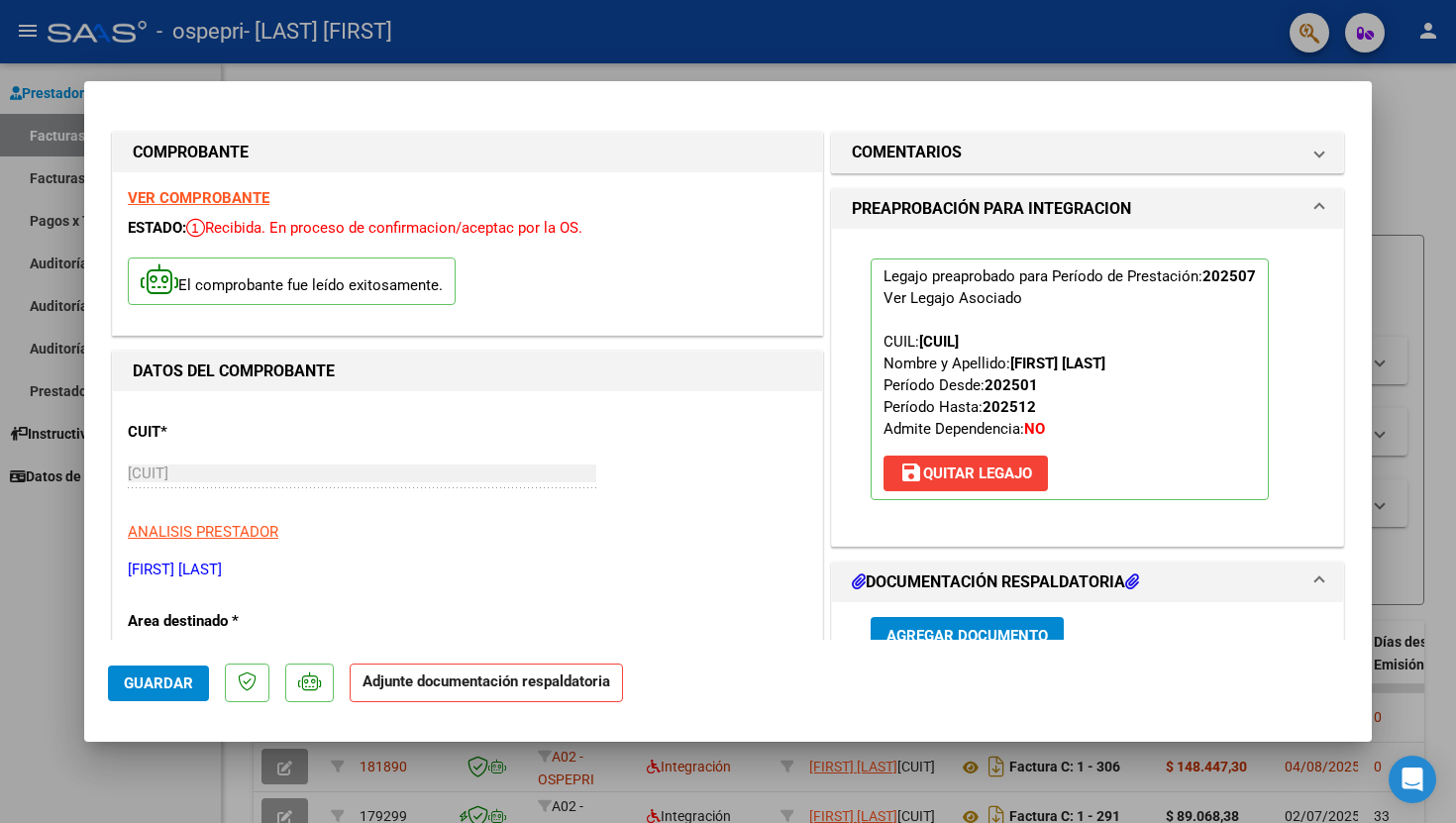 click on "Agregar Documento" at bounding box center [967, 636] 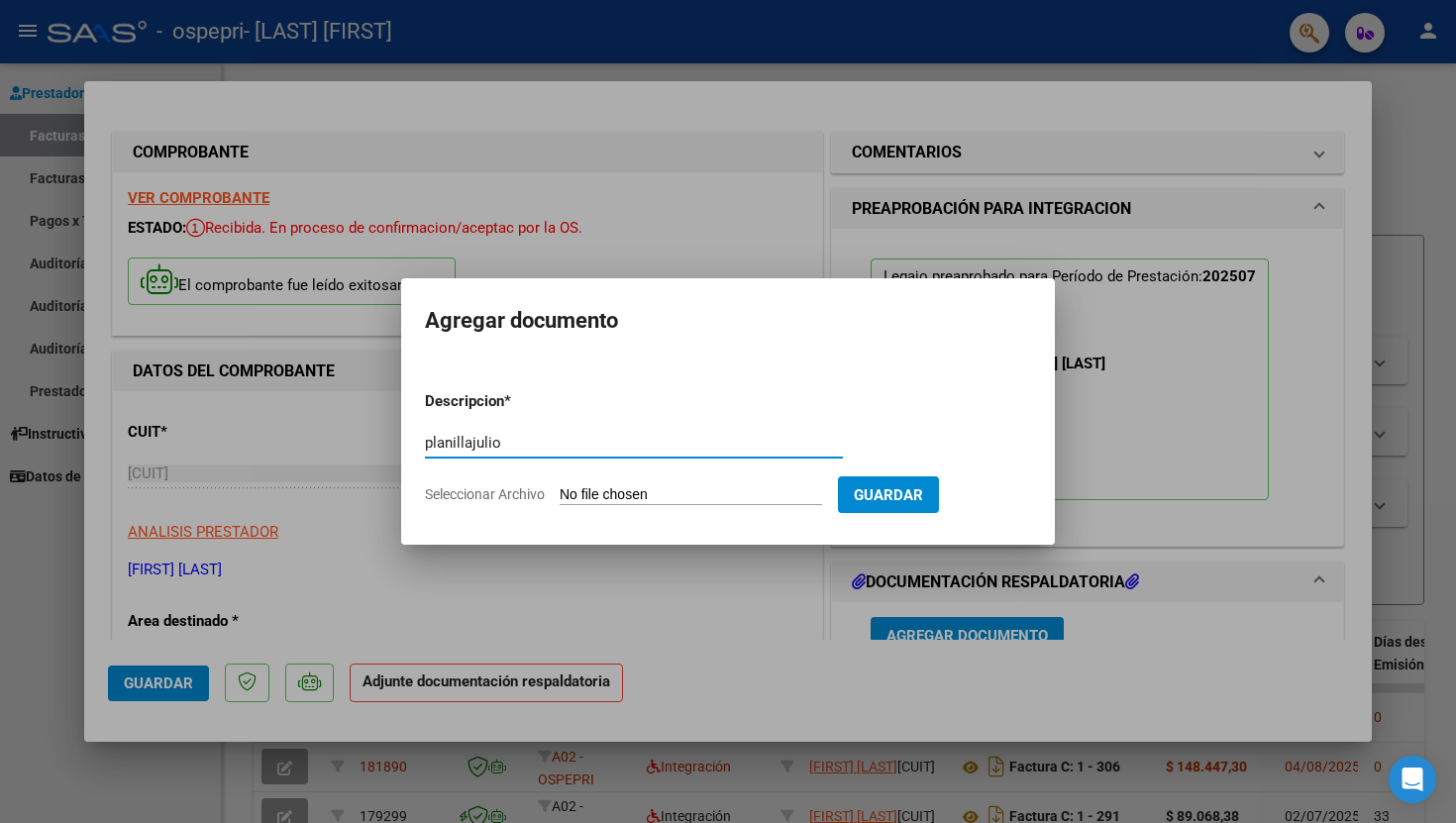 type on "planillajulio" 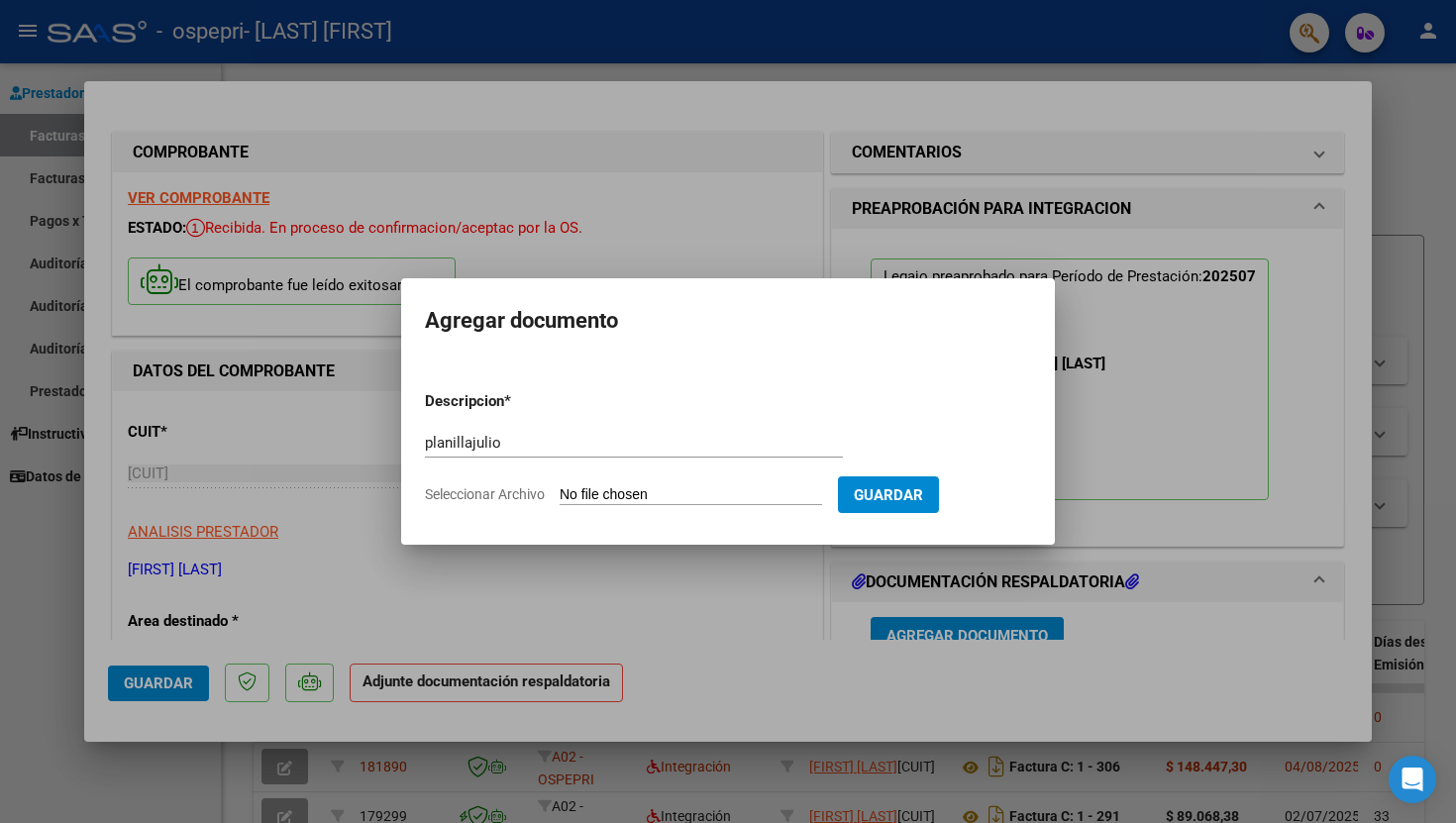 type on "C:\fakepath\planillaburgos.jpeg" 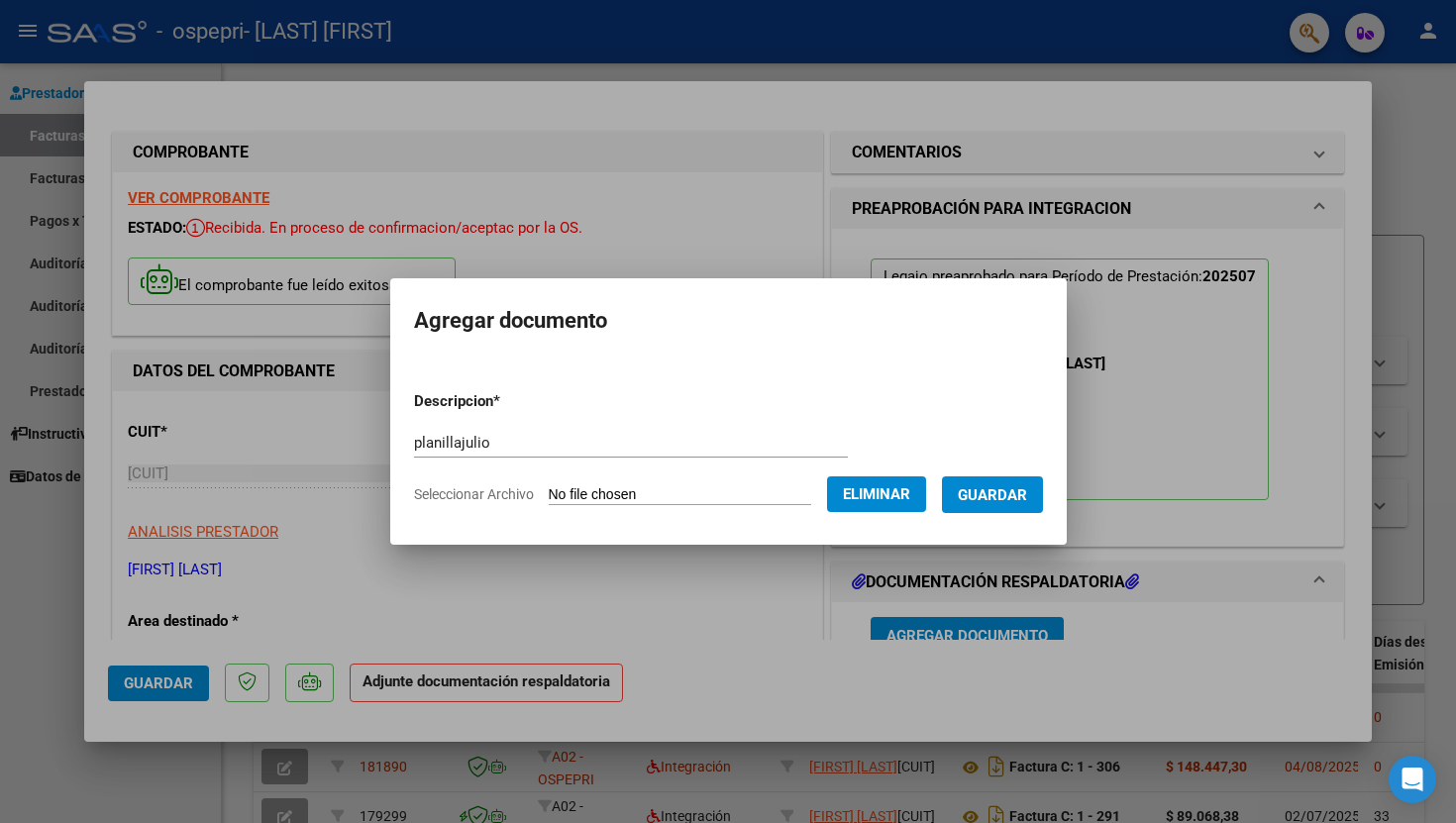 click on "Guardar" at bounding box center (992, 495) 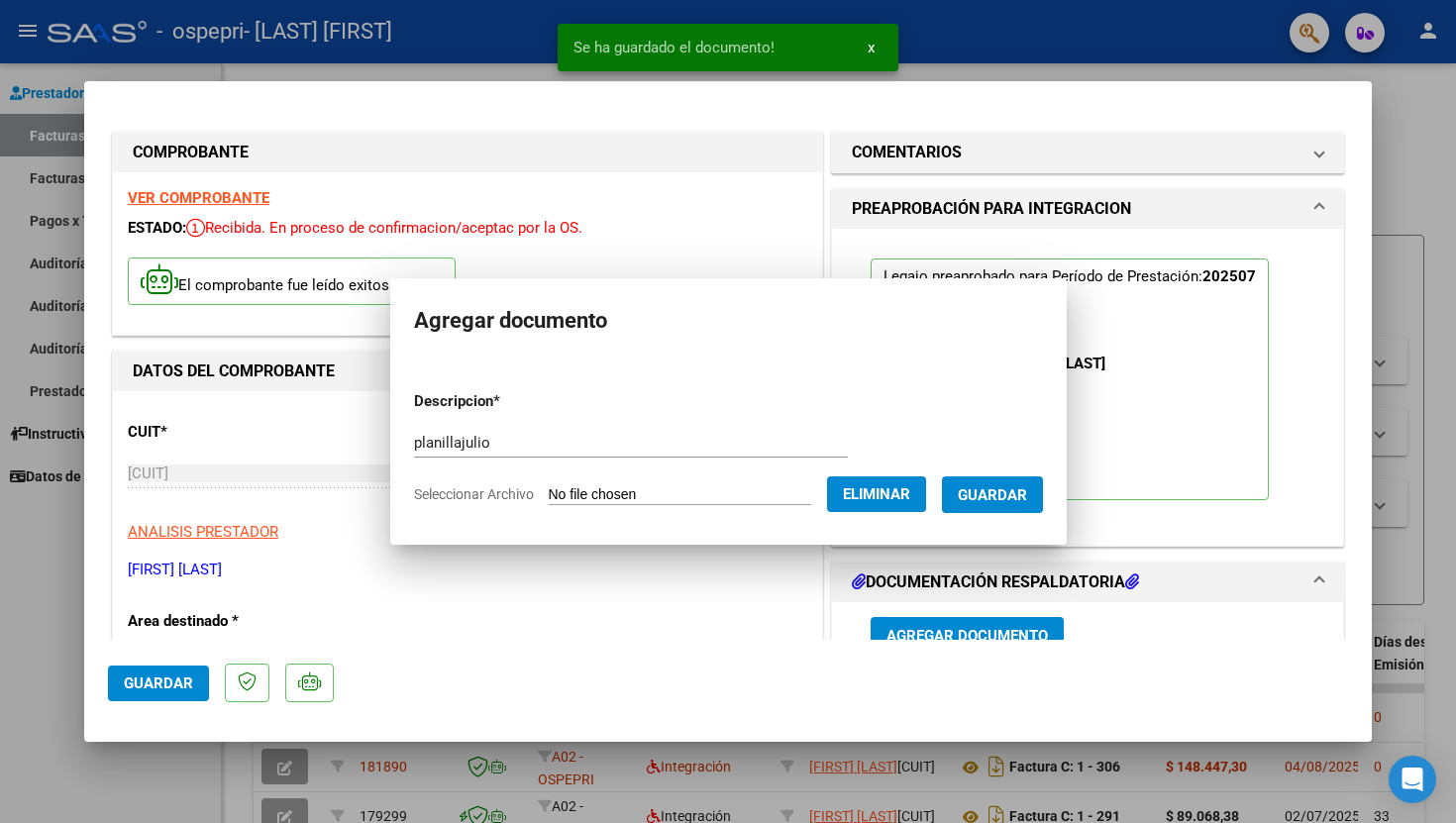 scroll, scrollTop: 13, scrollLeft: 0, axis: vertical 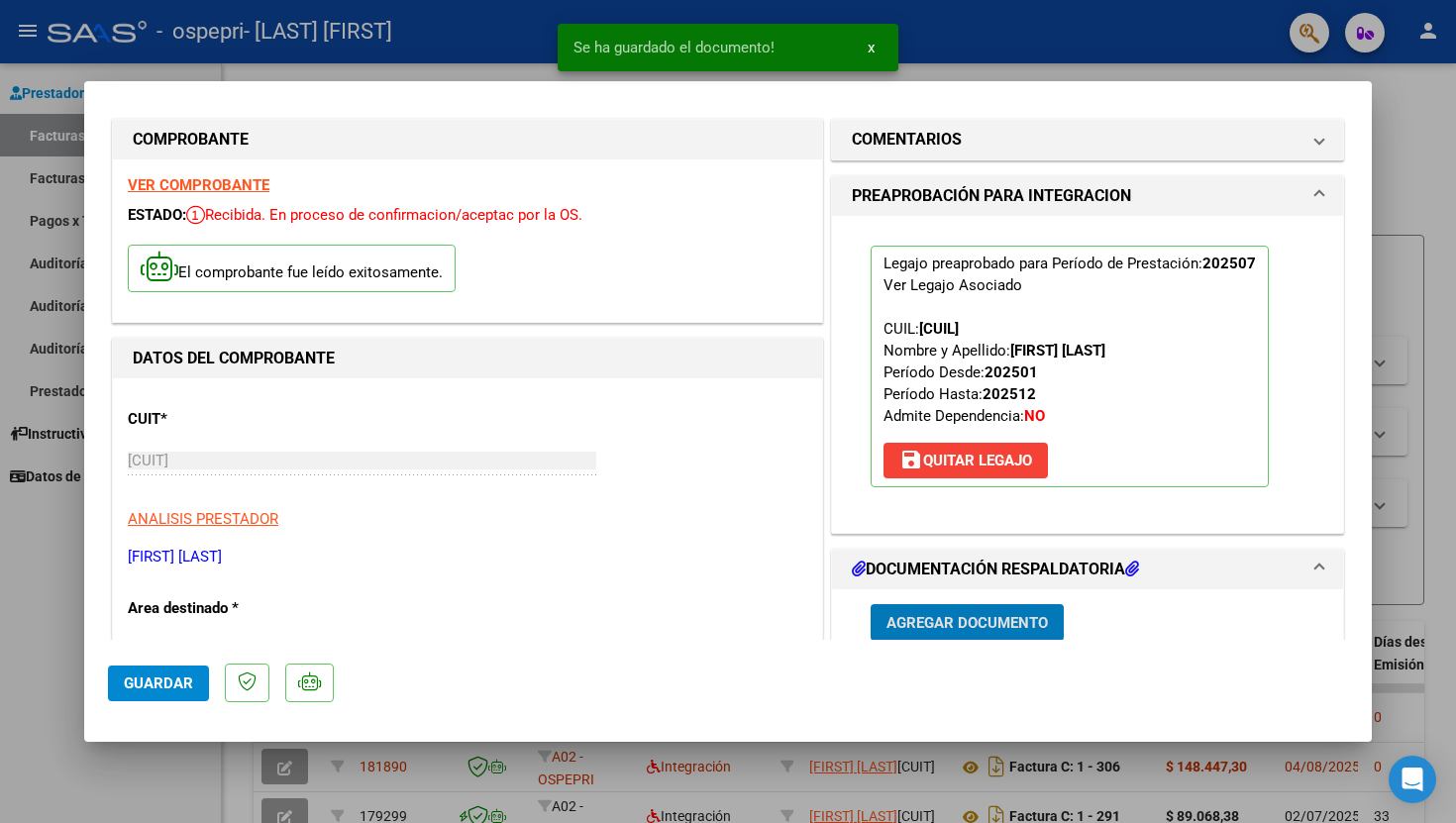 click on "Guardar" 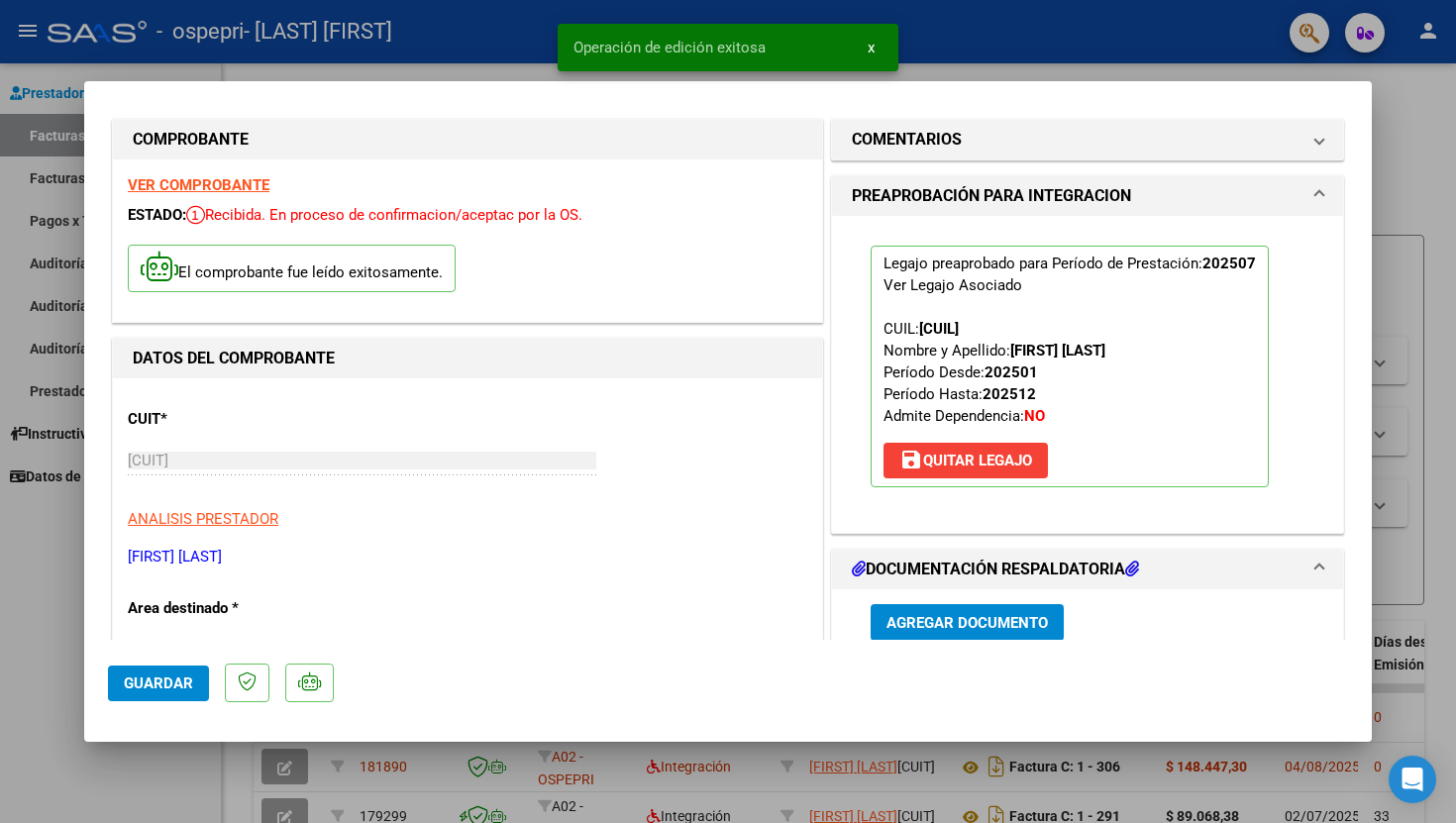 type 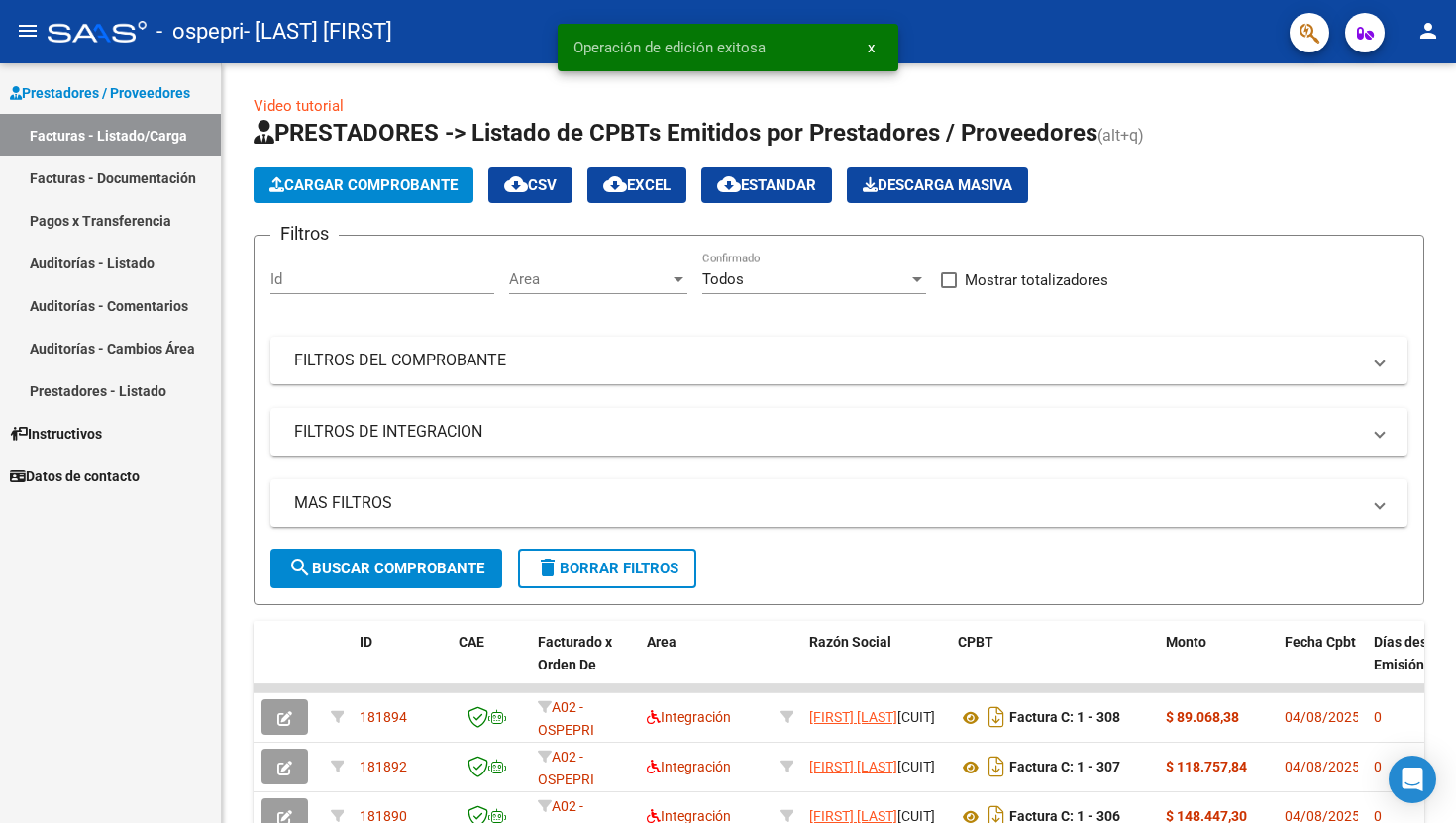 click on "Prestadores / Proveedores Facturas - Listado/Carga Facturas - Documentación Pagos x Transferencia Auditorías - Listado Auditorías - Comentarios Auditorías - Cambios Área Prestadores - Listado    Instructivos    Datos de contacto" at bounding box center [110, 443] 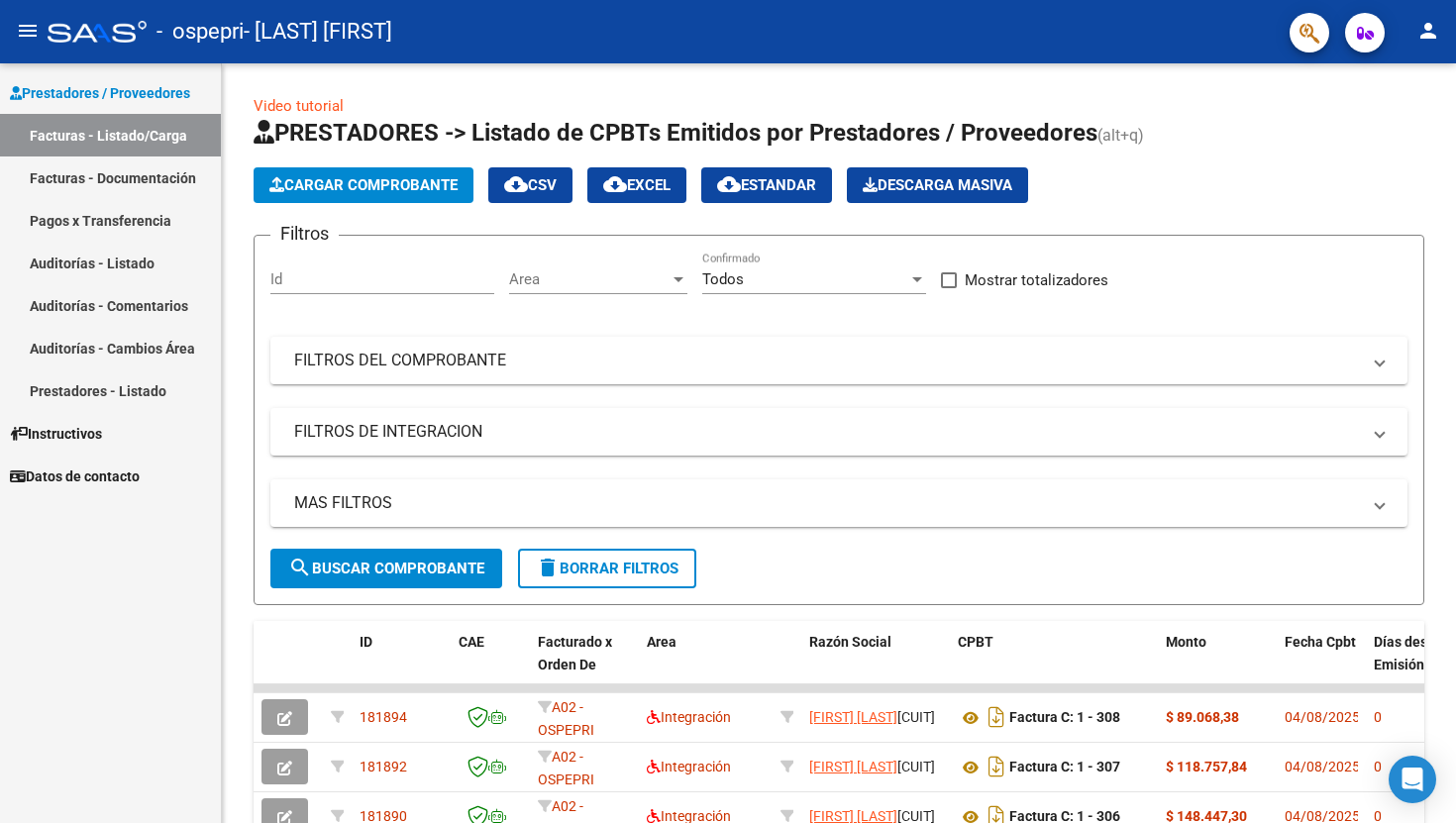 click on "Prestadores / Proveedores Facturas - Listado/Carga Facturas - Documentación Pagos x Transferencia Auditorías - Listado Auditorías - Comentarios Auditorías - Cambios Área Prestadores - Listado    Instructivos    Datos de contacto" at bounding box center [110, 443] 